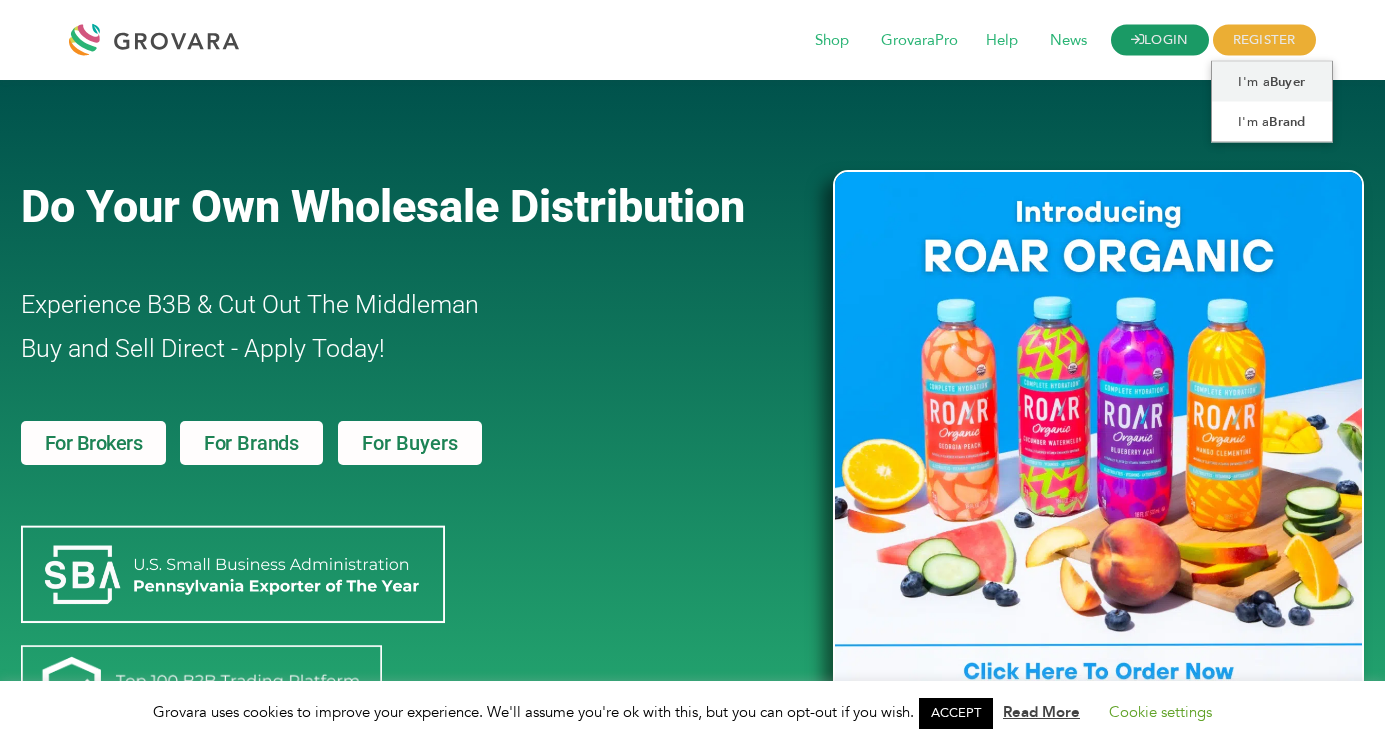 scroll, scrollTop: 0, scrollLeft: 0, axis: both 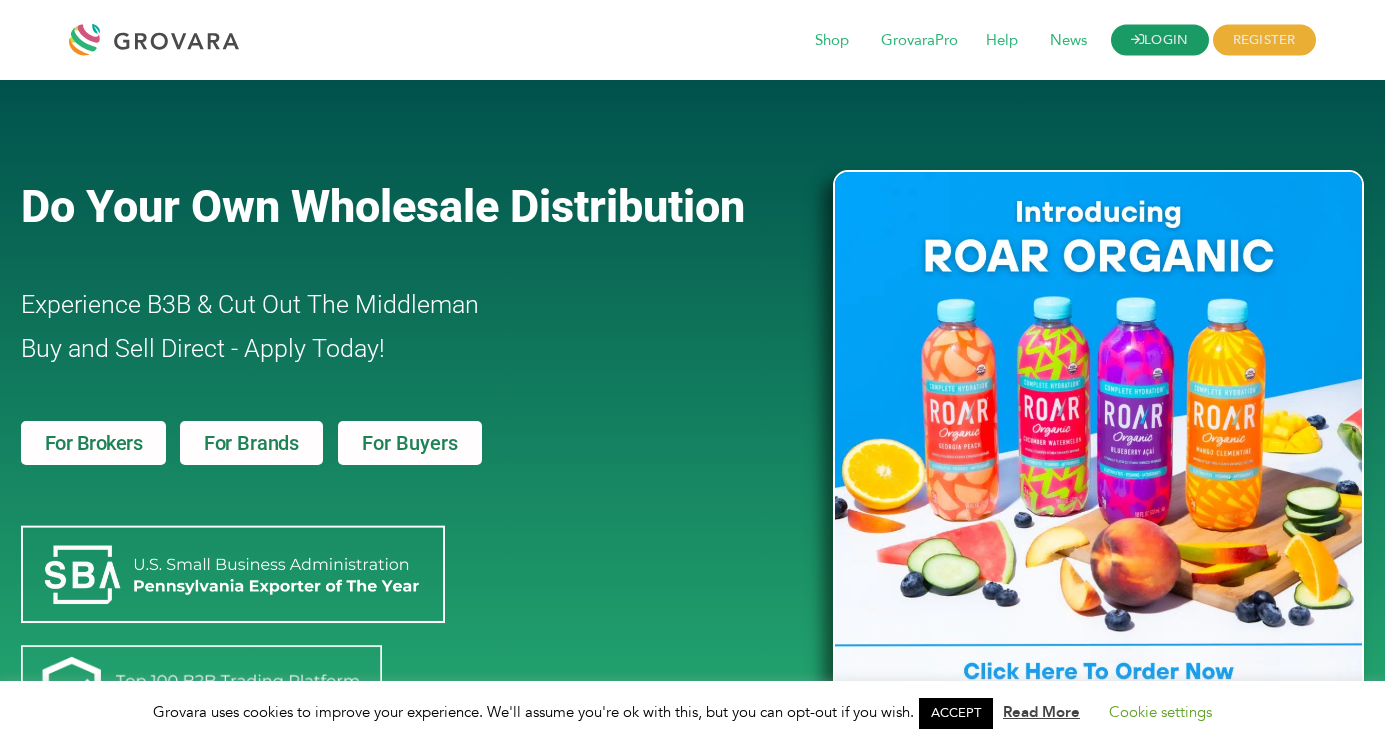 click on "LOGIN" at bounding box center (1160, 40) 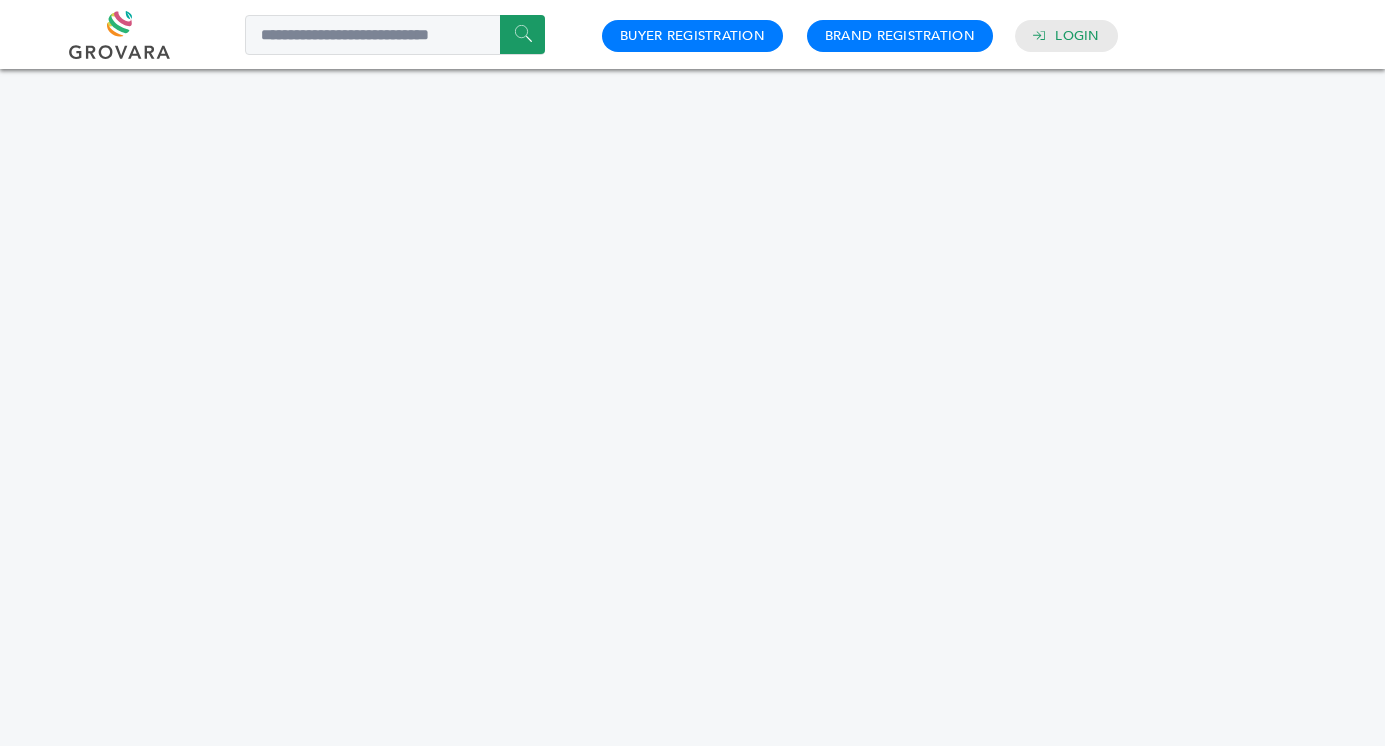 scroll, scrollTop: 0, scrollLeft: 0, axis: both 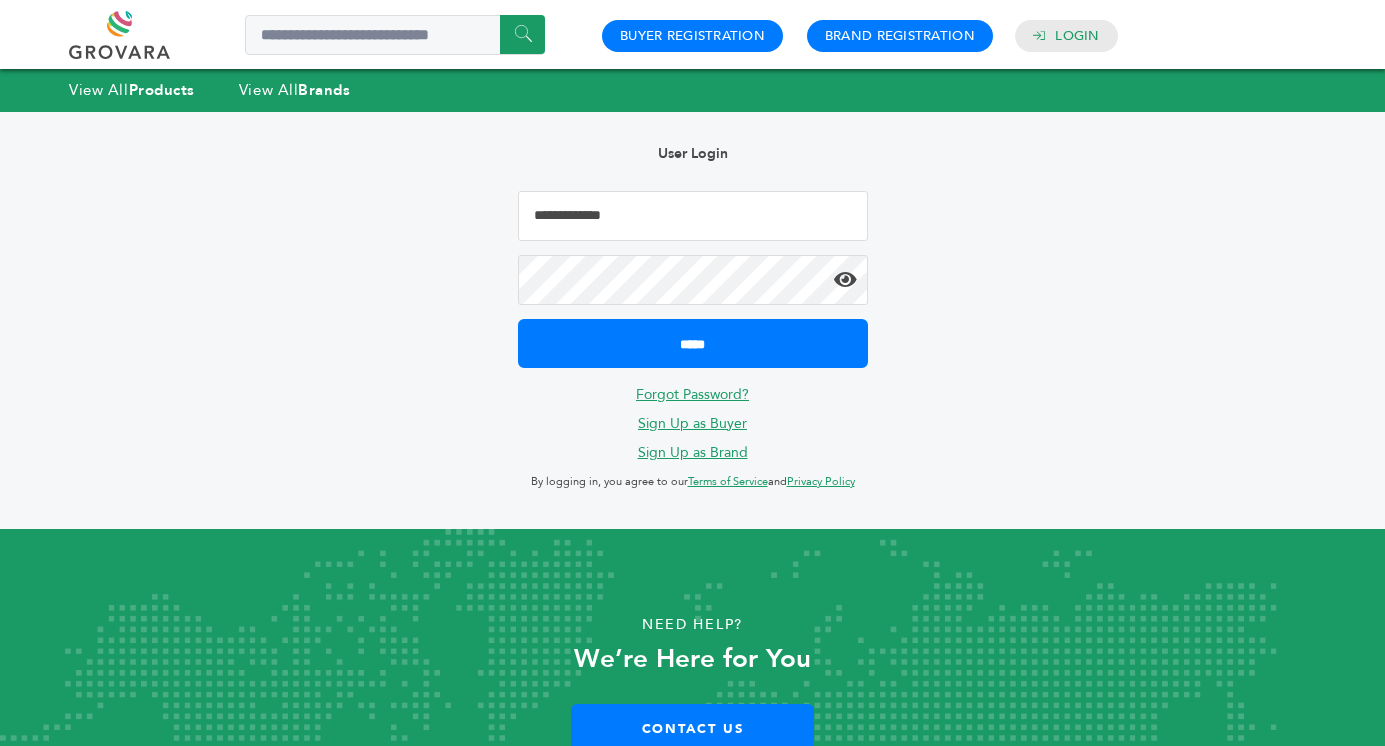 click at bounding box center [693, 216] 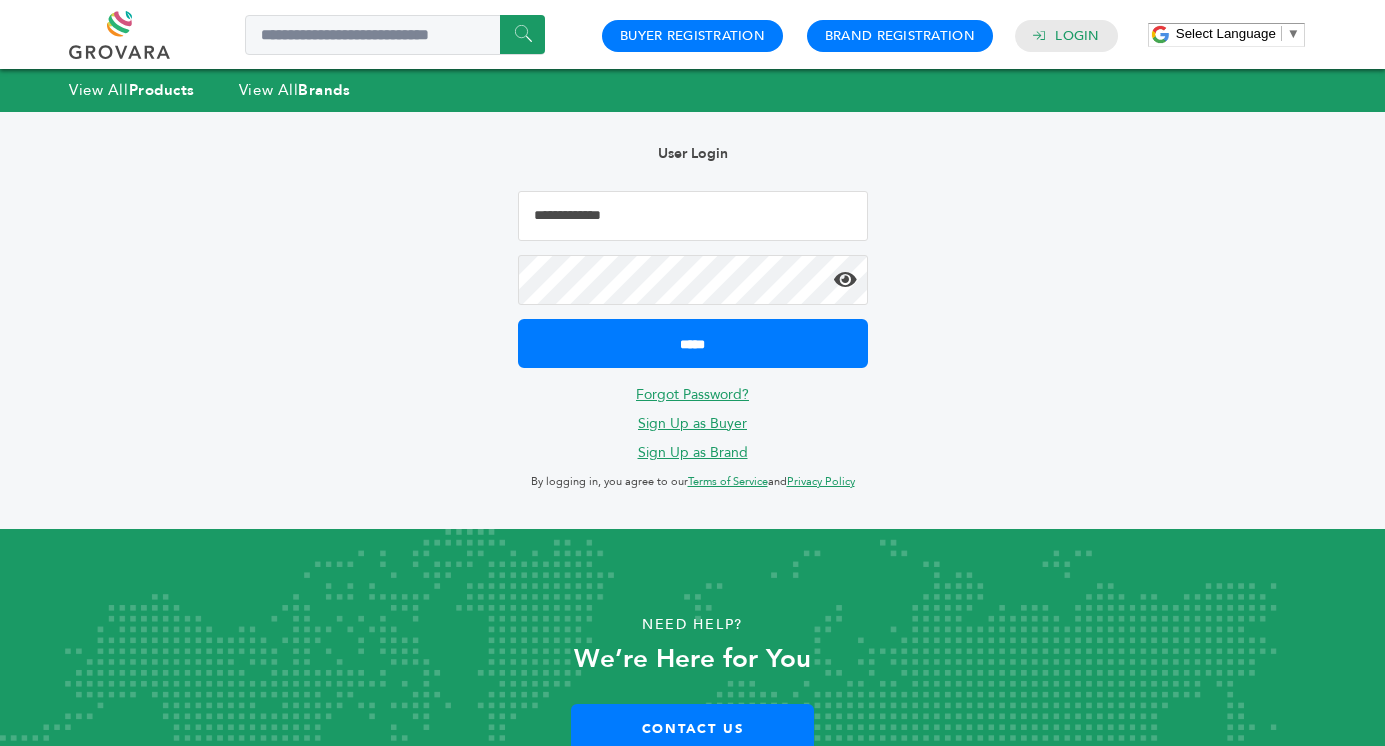 type on "**********" 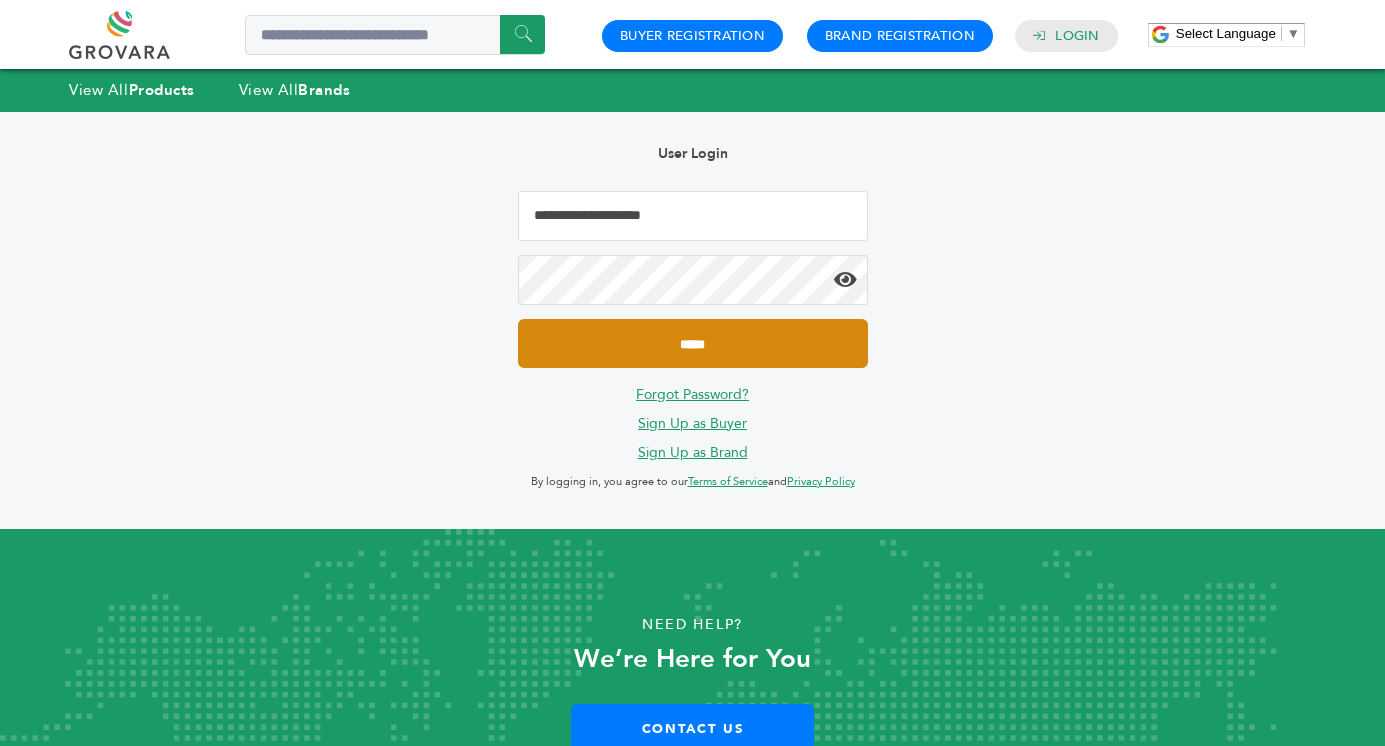 click on "*****" at bounding box center [693, 343] 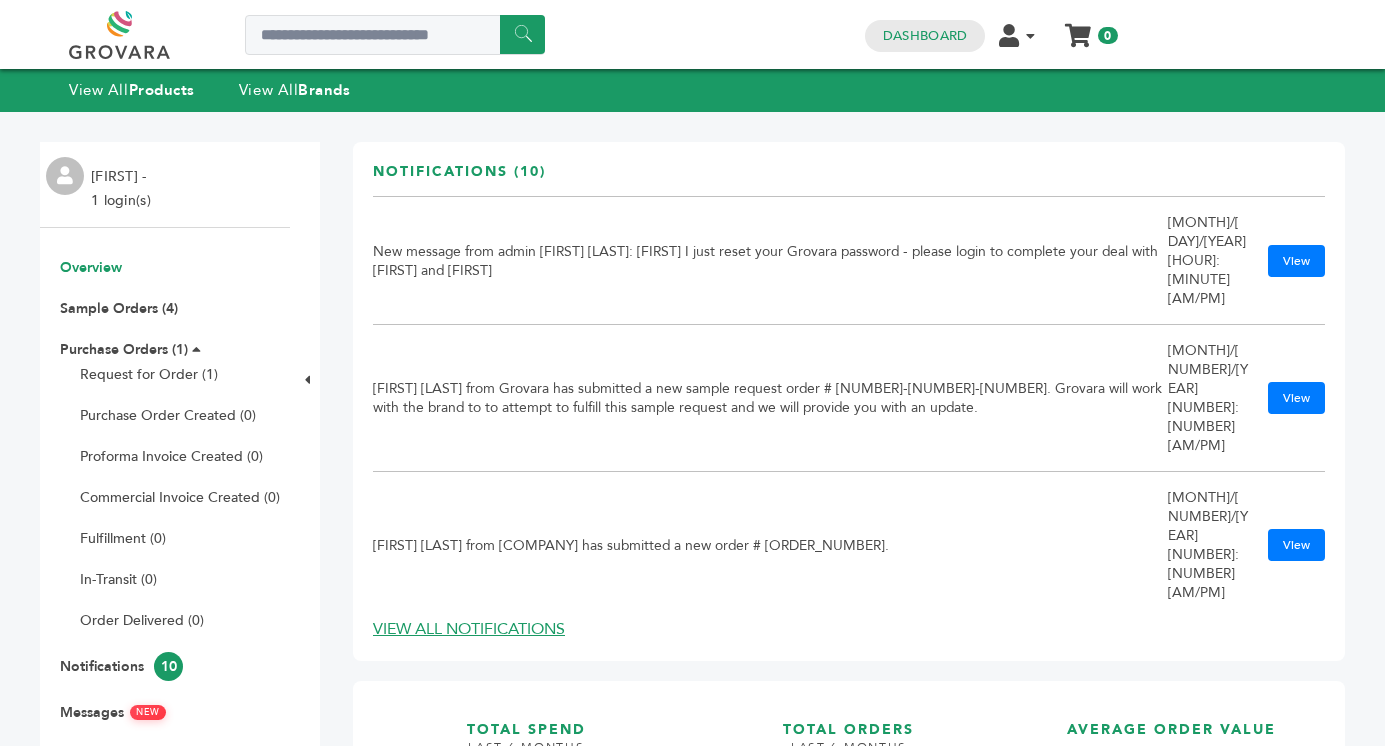 scroll, scrollTop: 0, scrollLeft: 0, axis: both 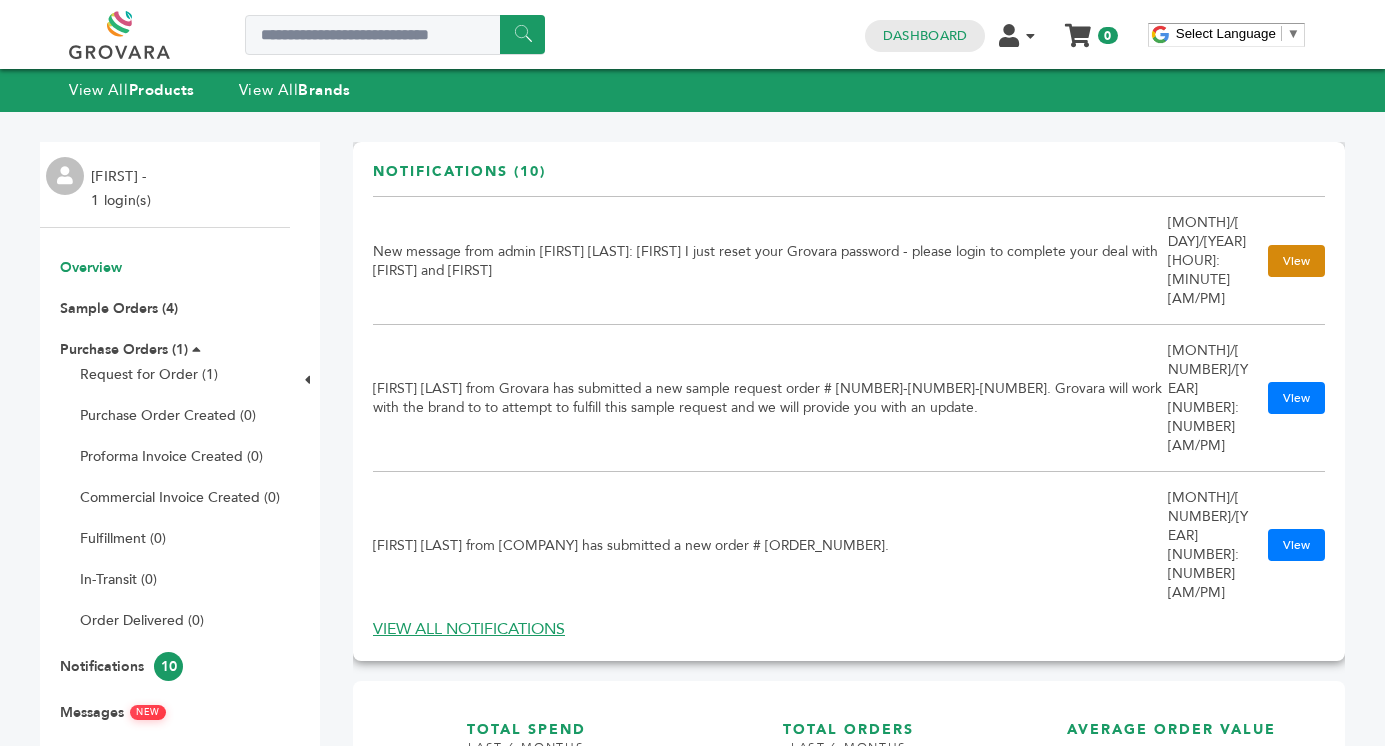 click on "View" at bounding box center (1296, 261) 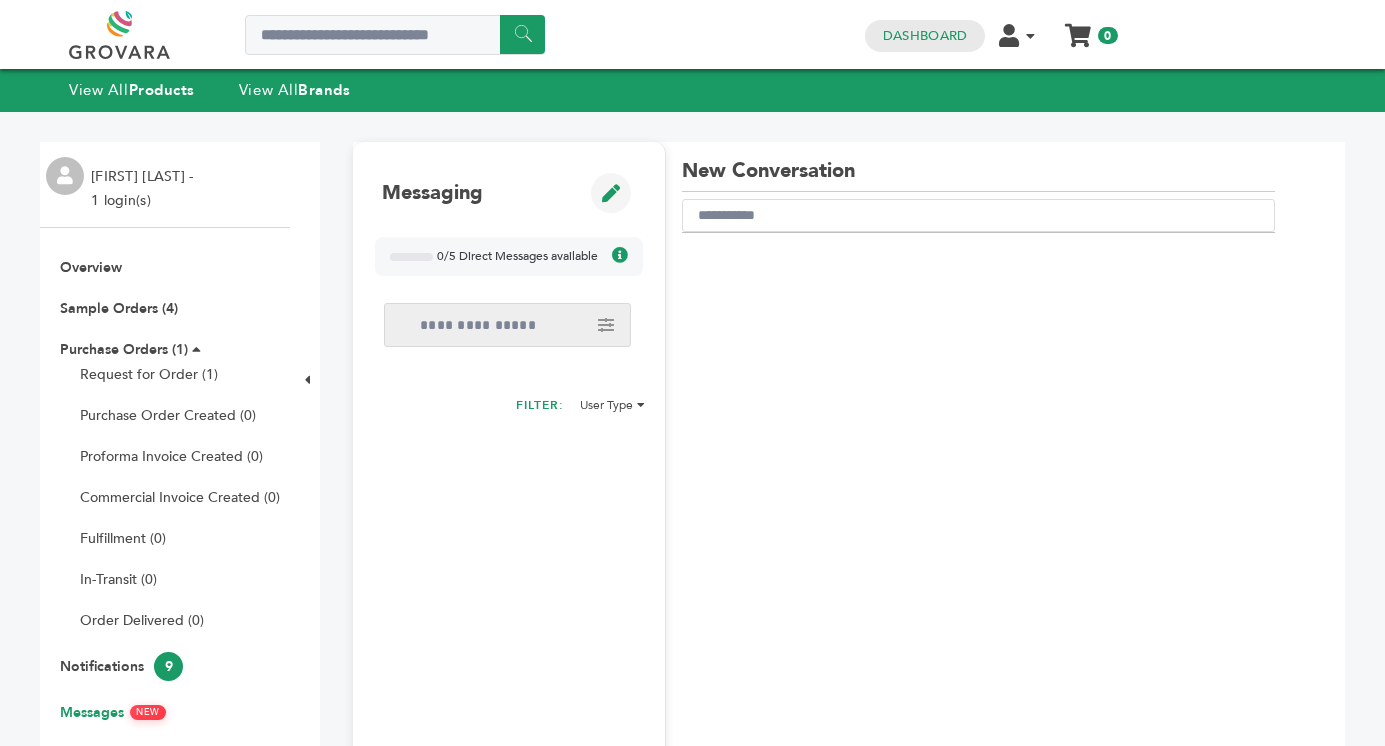 scroll, scrollTop: 0, scrollLeft: 0, axis: both 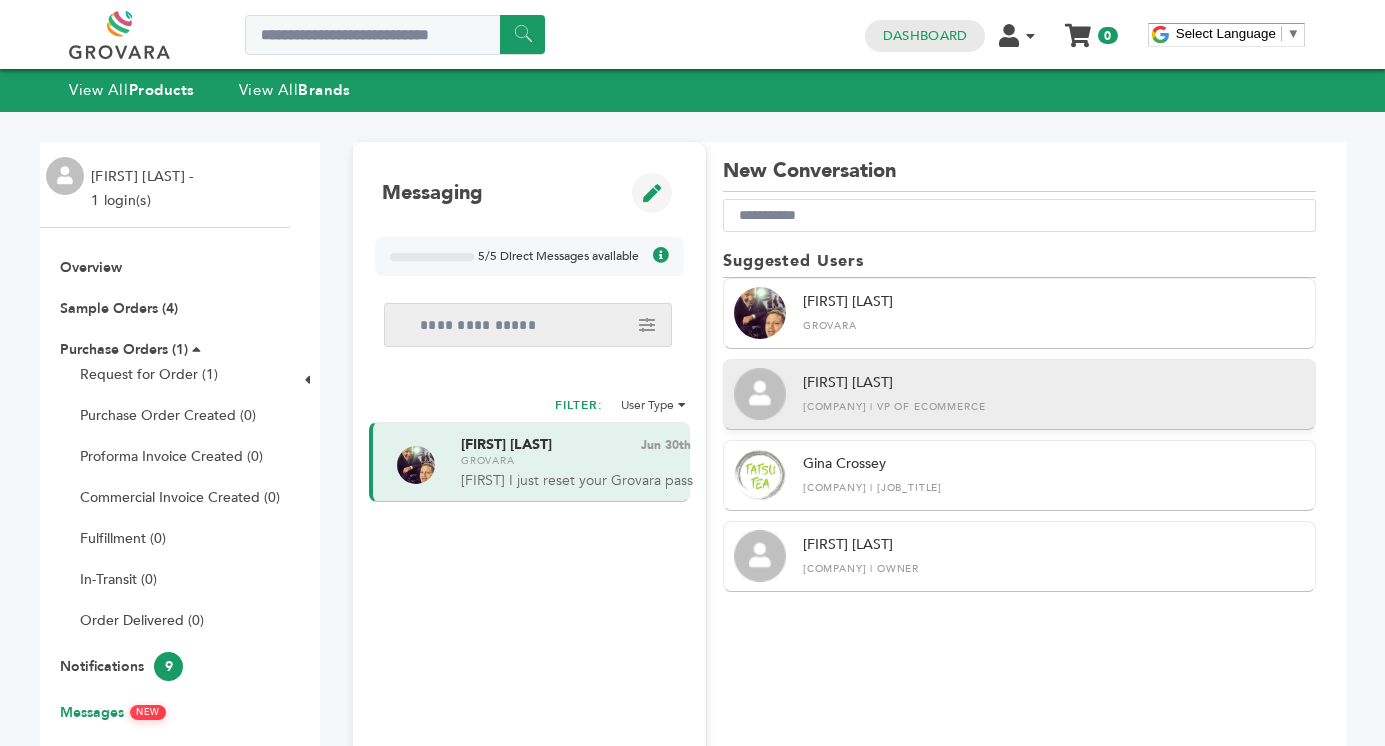 click on "[FIRST] [LAST] [COMPANY] | [TITLE]" at bounding box center [1054, 393] 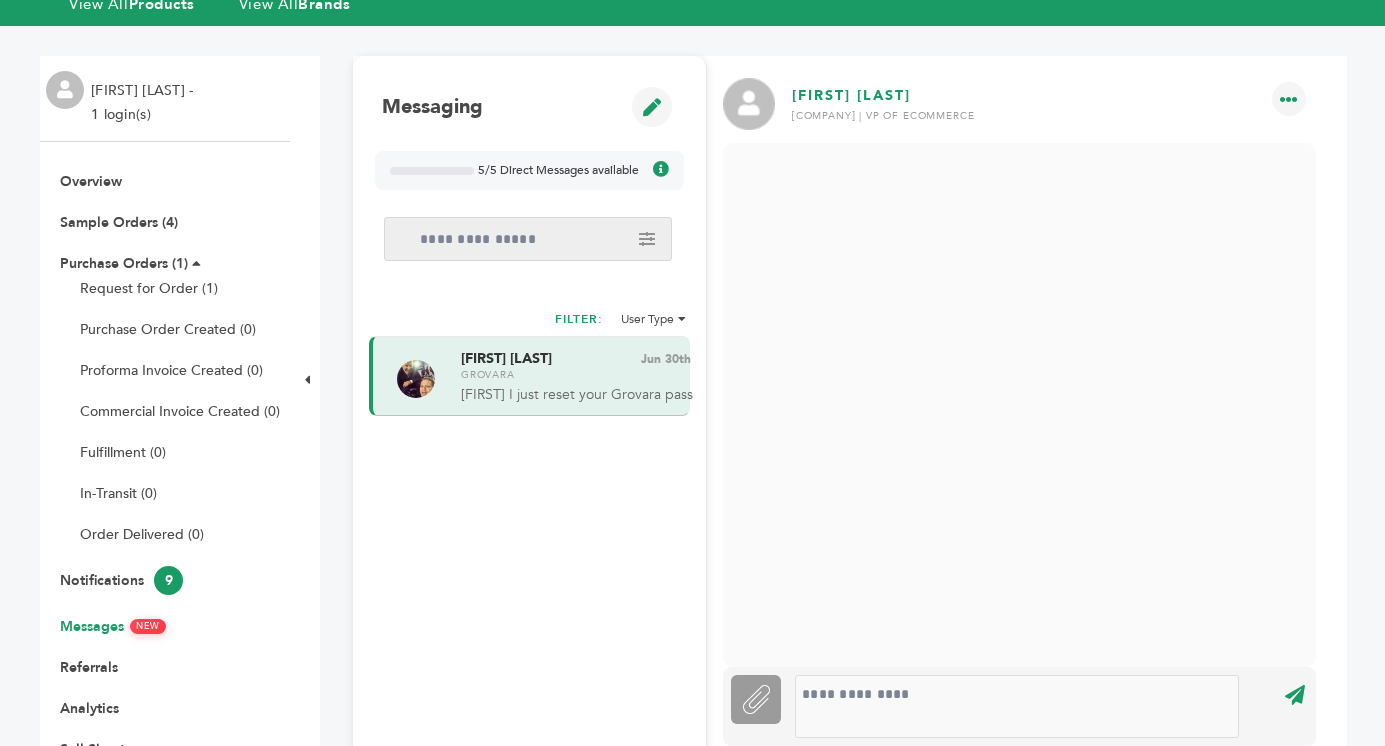 scroll, scrollTop: 78, scrollLeft: 0, axis: vertical 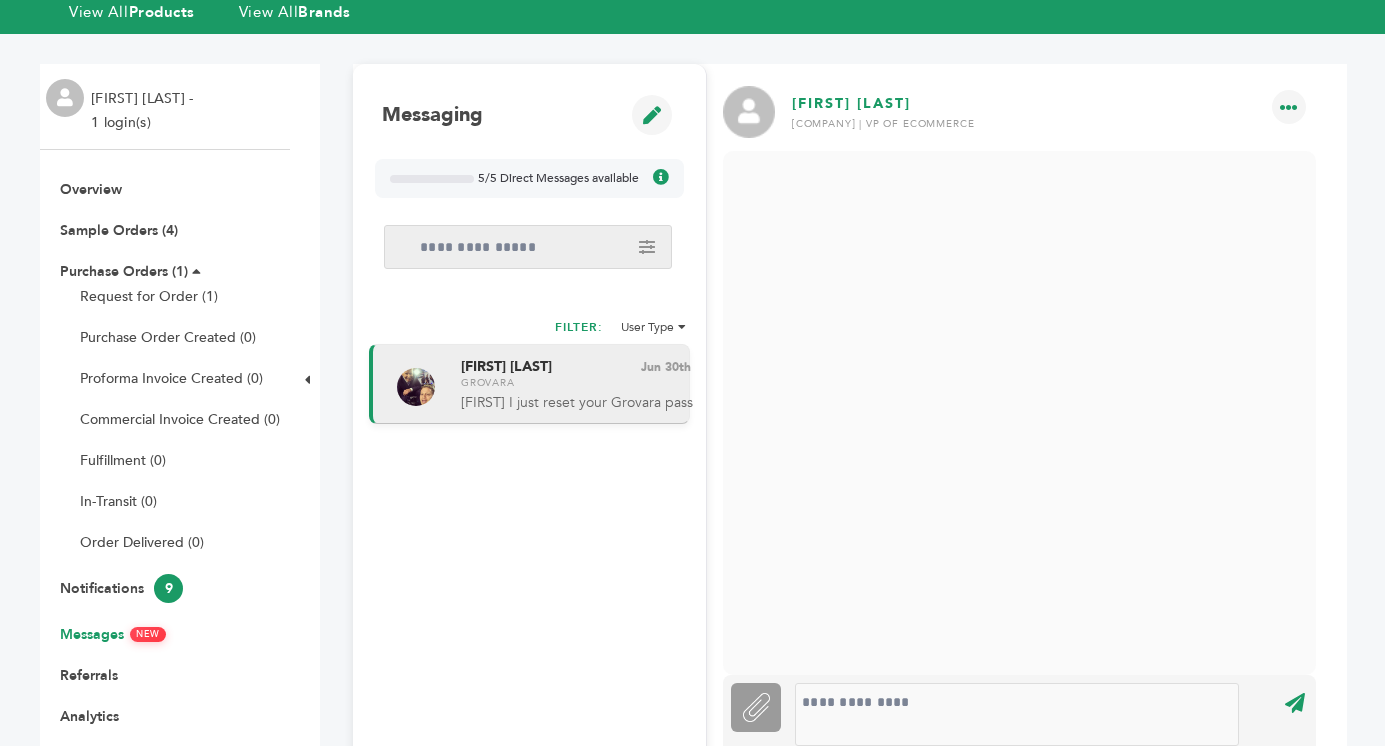 click on "[COMPANY]" at bounding box center (576, 383) 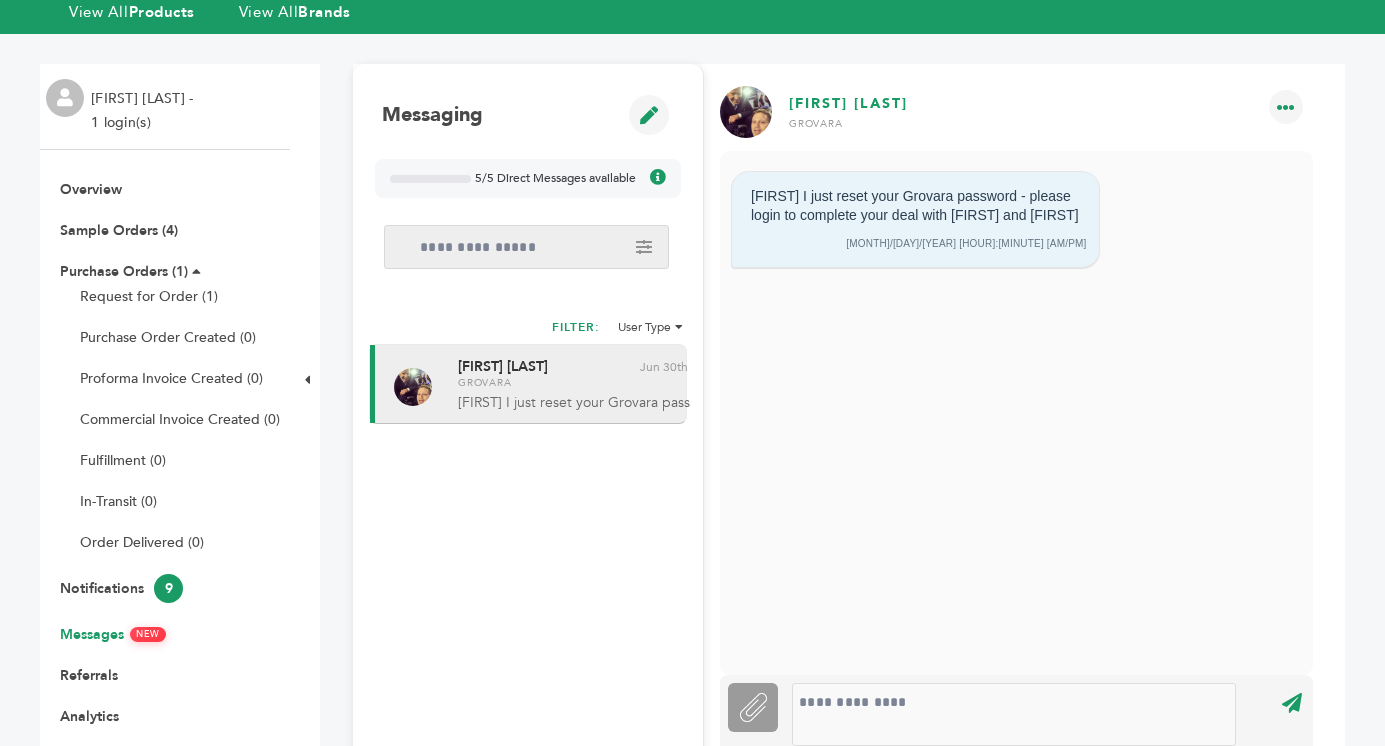 click on "5/5 Direct Messages available" at bounding box center [555, 178] 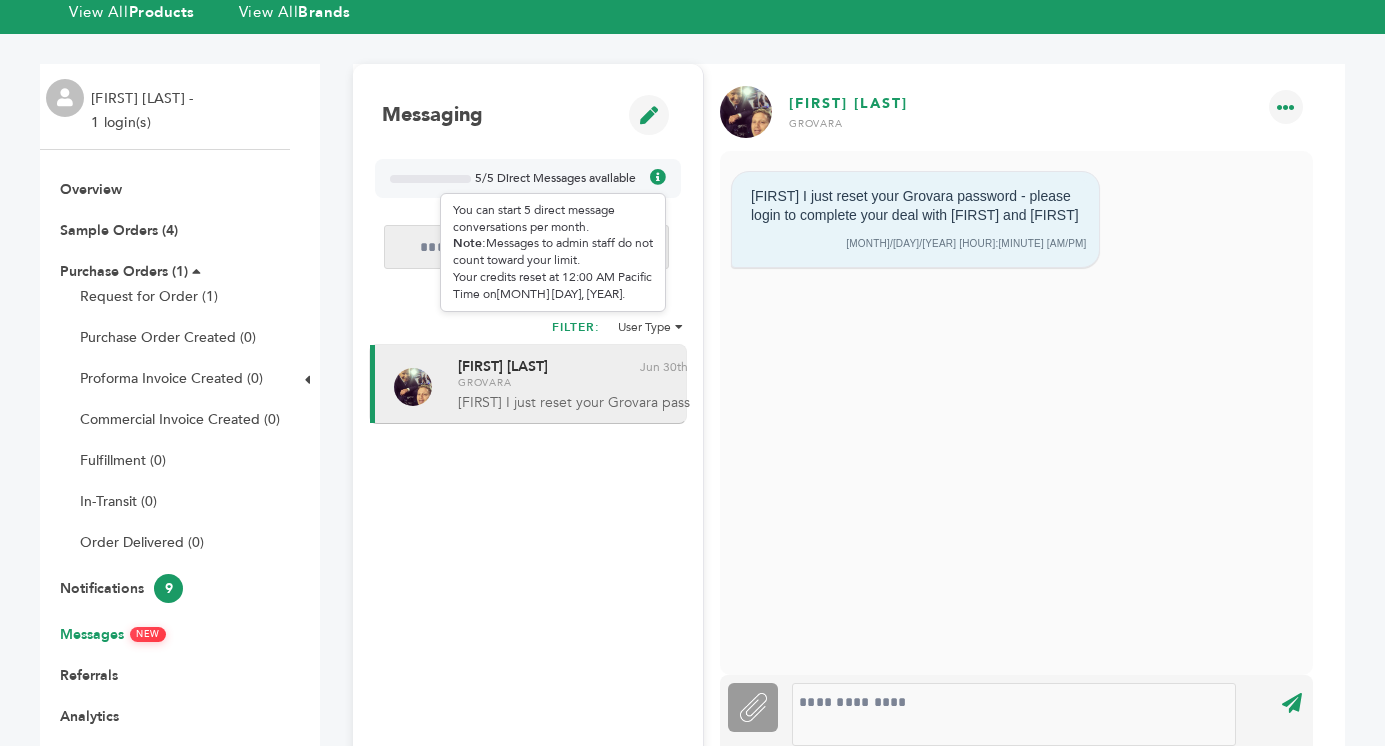click at bounding box center (658, 177) 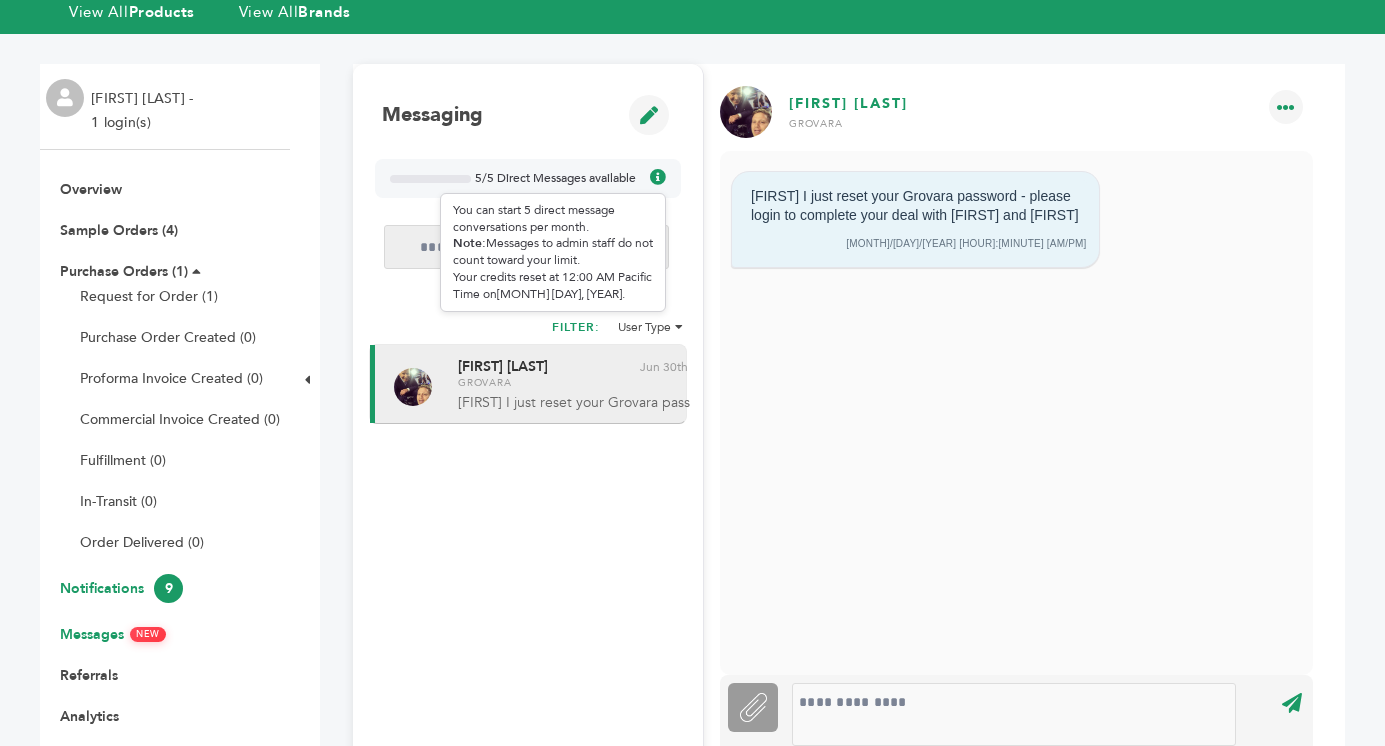 click on "Notifications
9" at bounding box center [121, 588] 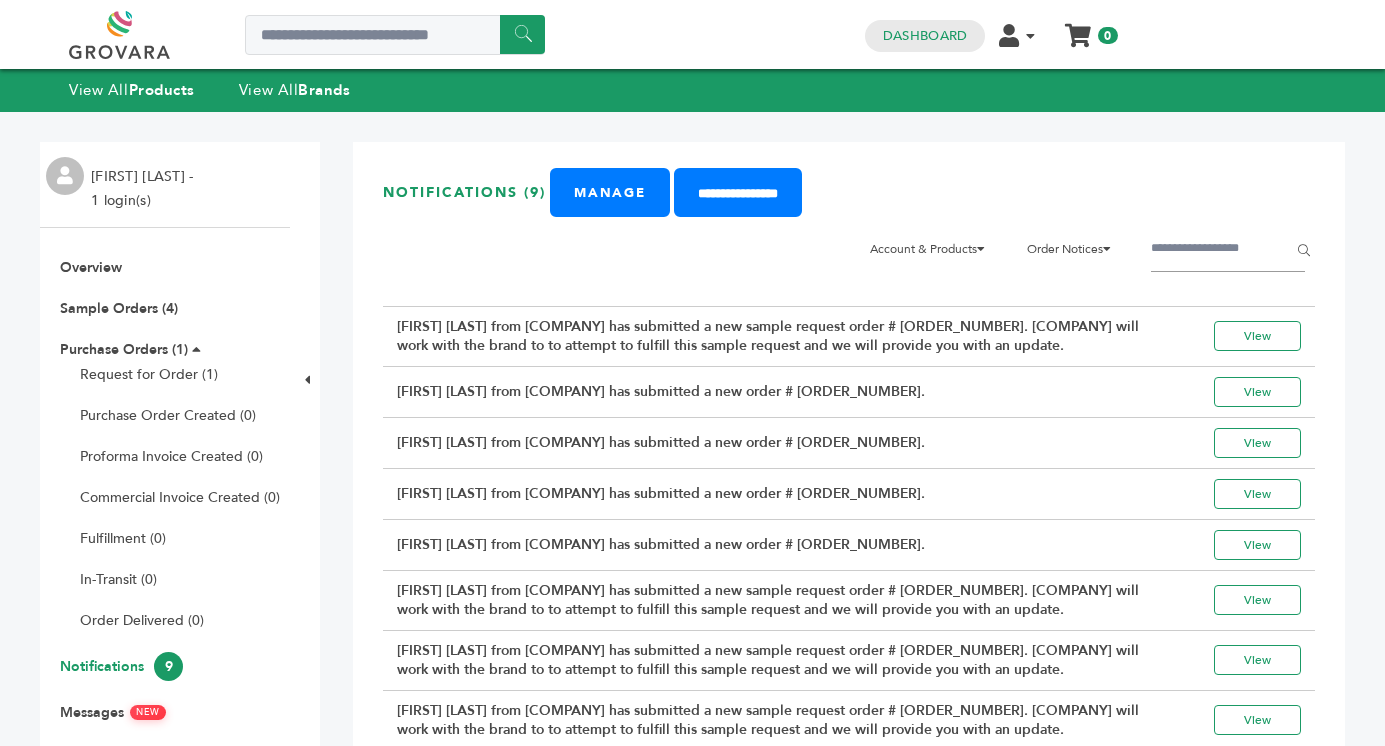 scroll, scrollTop: 0, scrollLeft: 0, axis: both 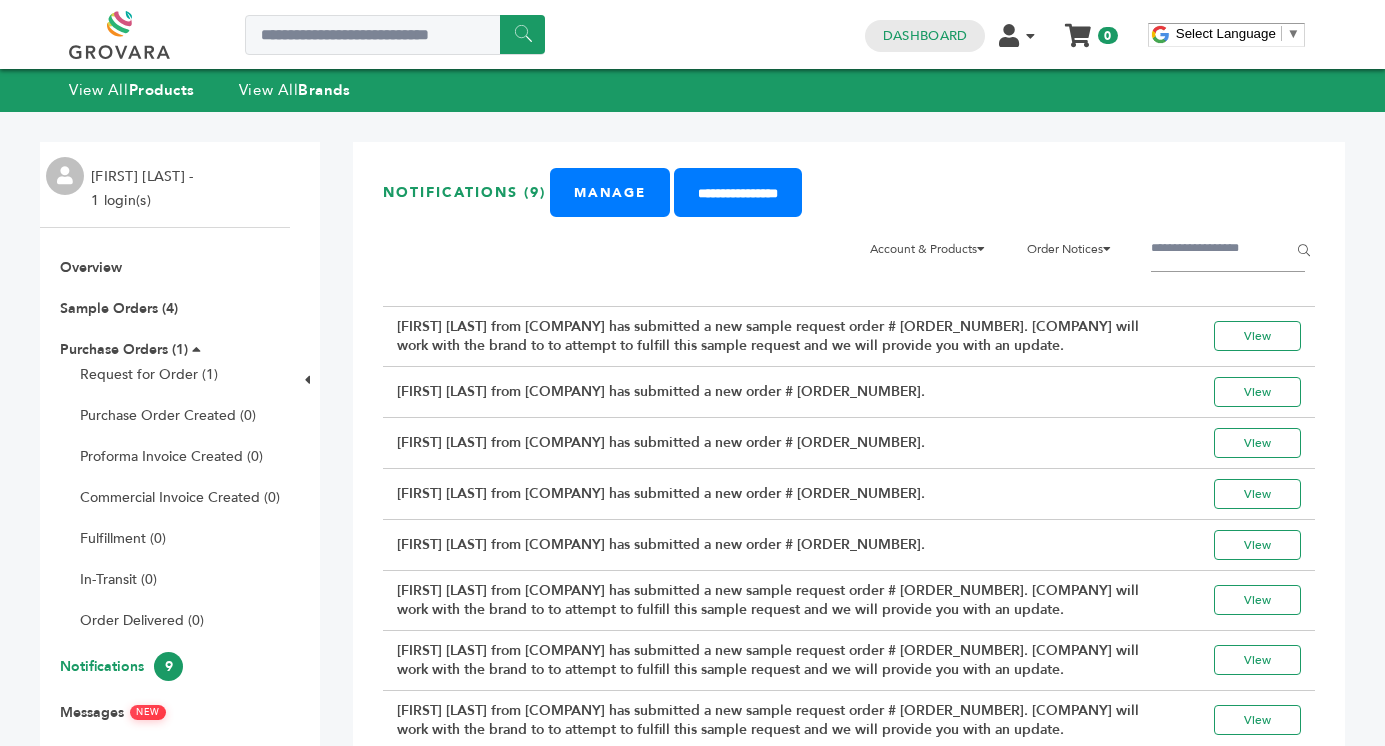 click on "Notifications (9)" at bounding box center (464, 192) 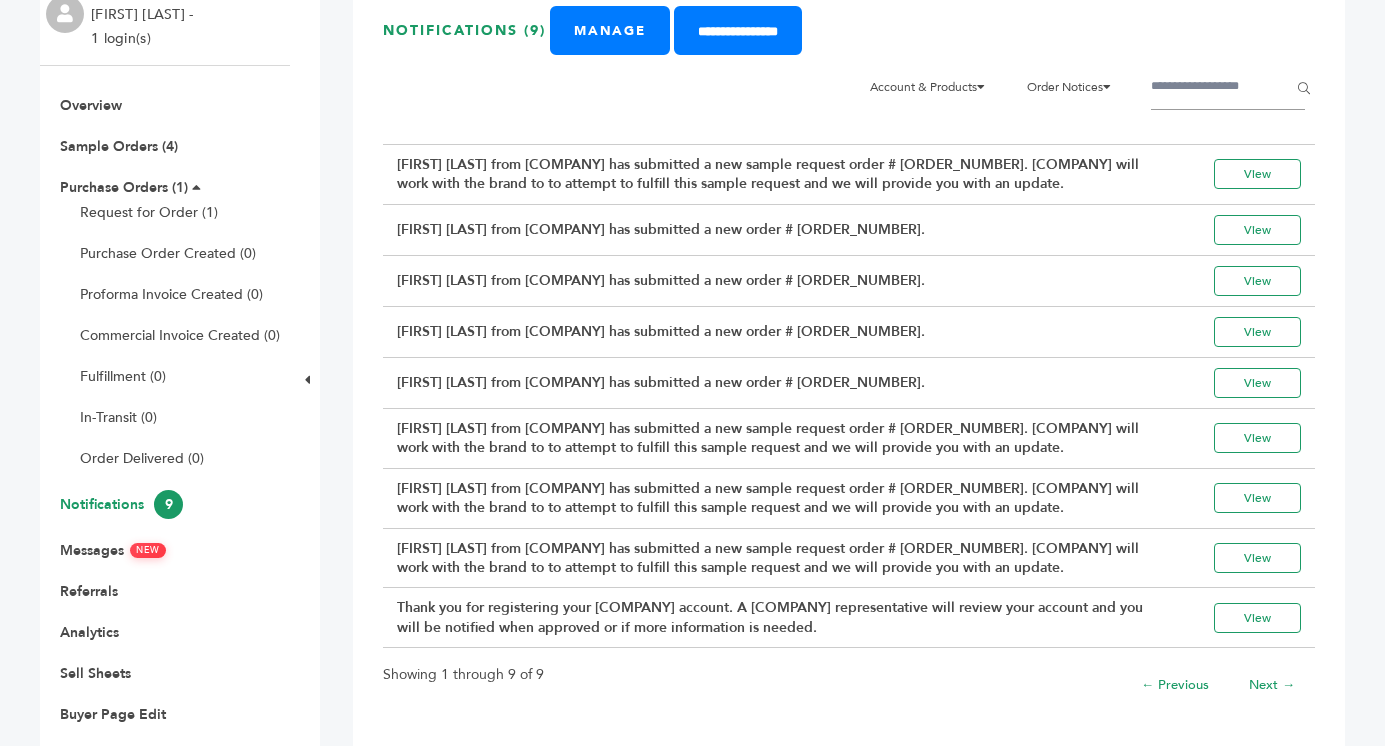 scroll, scrollTop: 72, scrollLeft: 0, axis: vertical 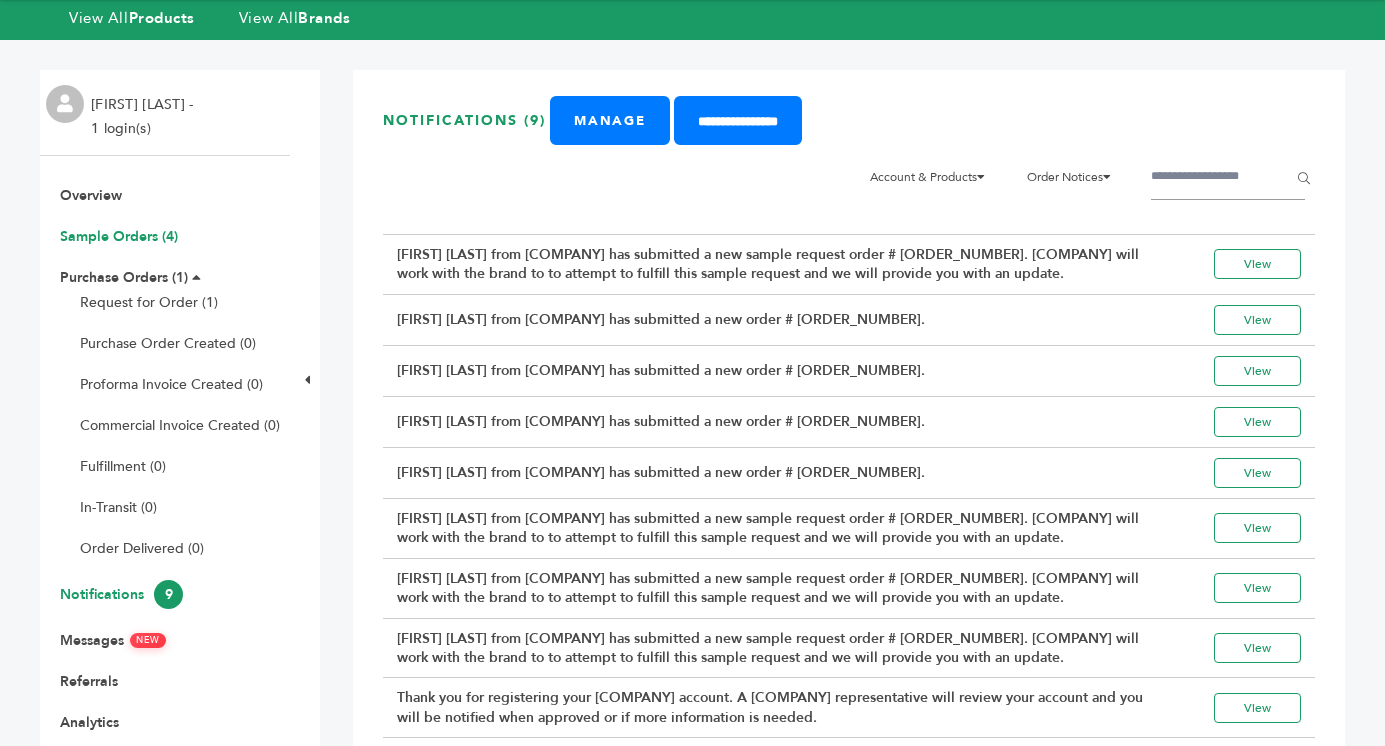 click on "Sample Orders (4)" at bounding box center (119, 236) 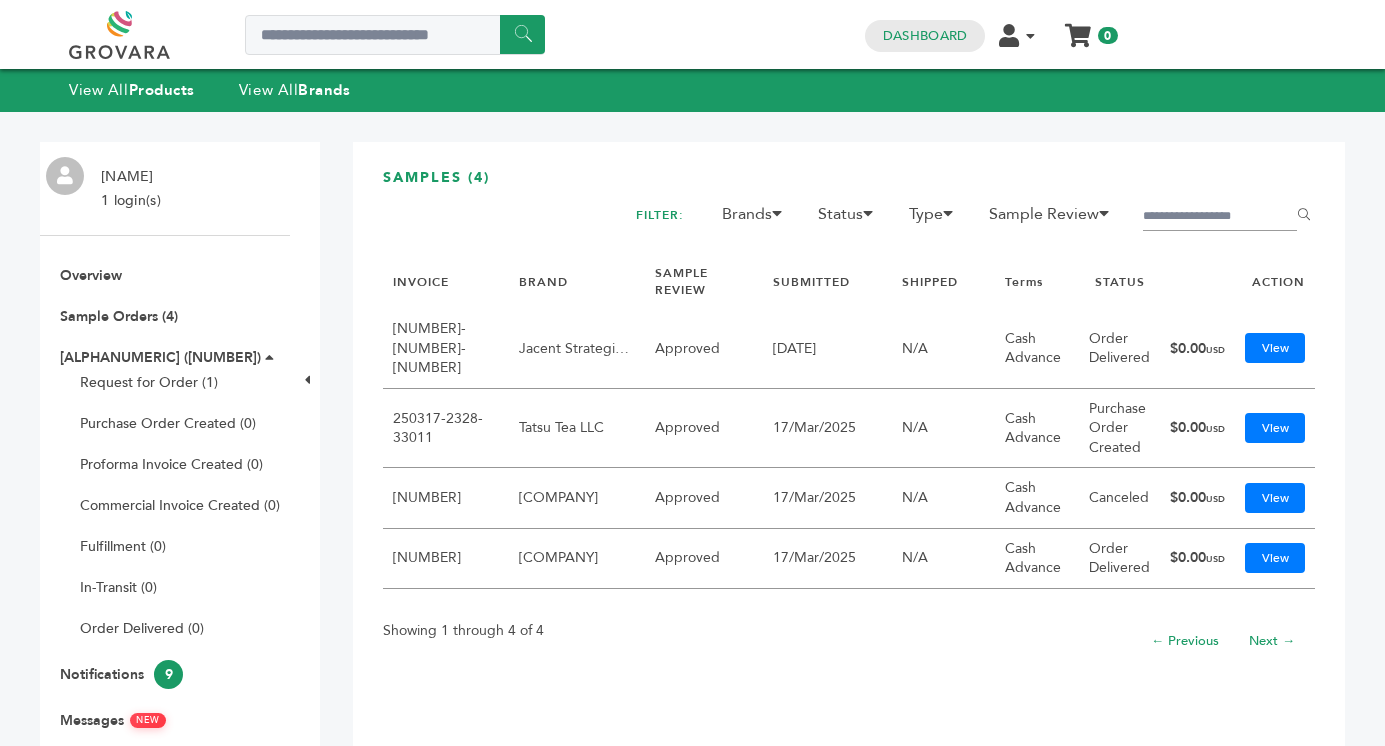 scroll, scrollTop: 0, scrollLeft: 0, axis: both 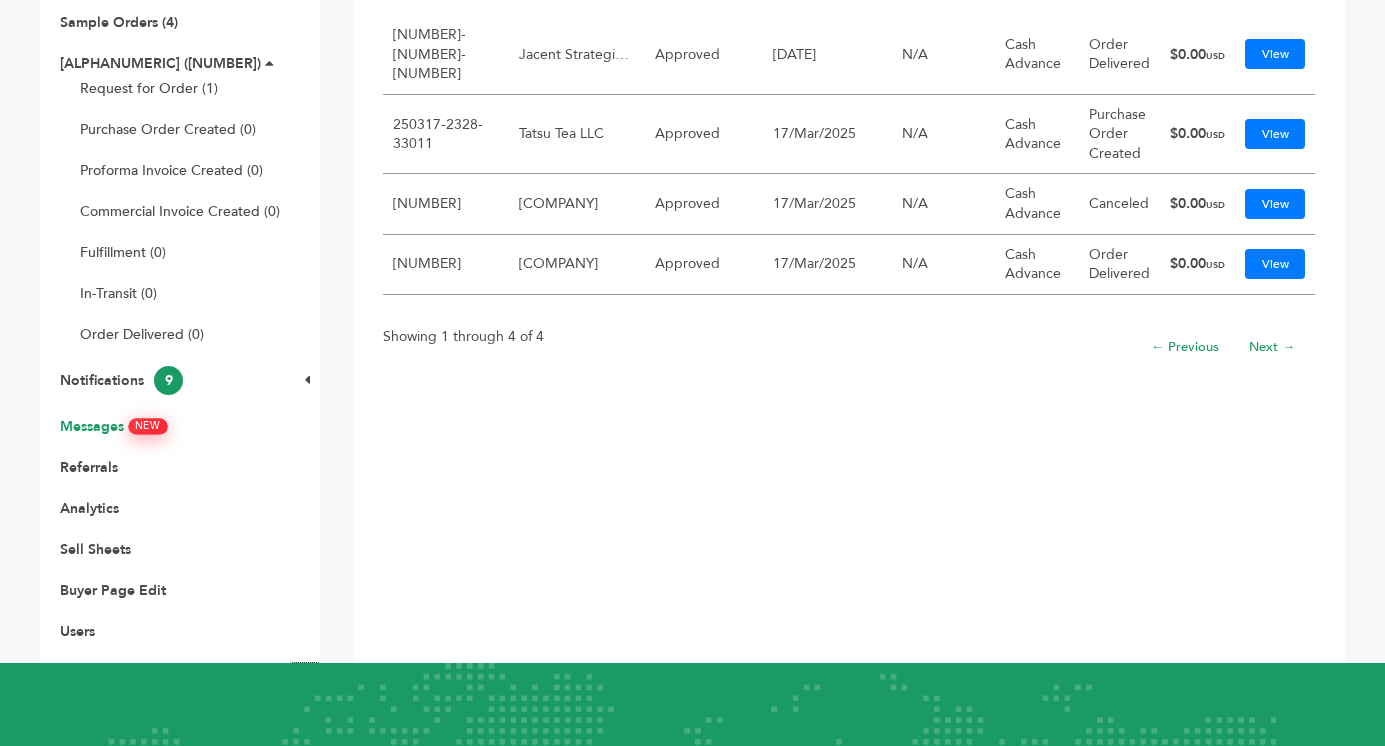 click on "Messages
NEW" at bounding box center [113, 426] 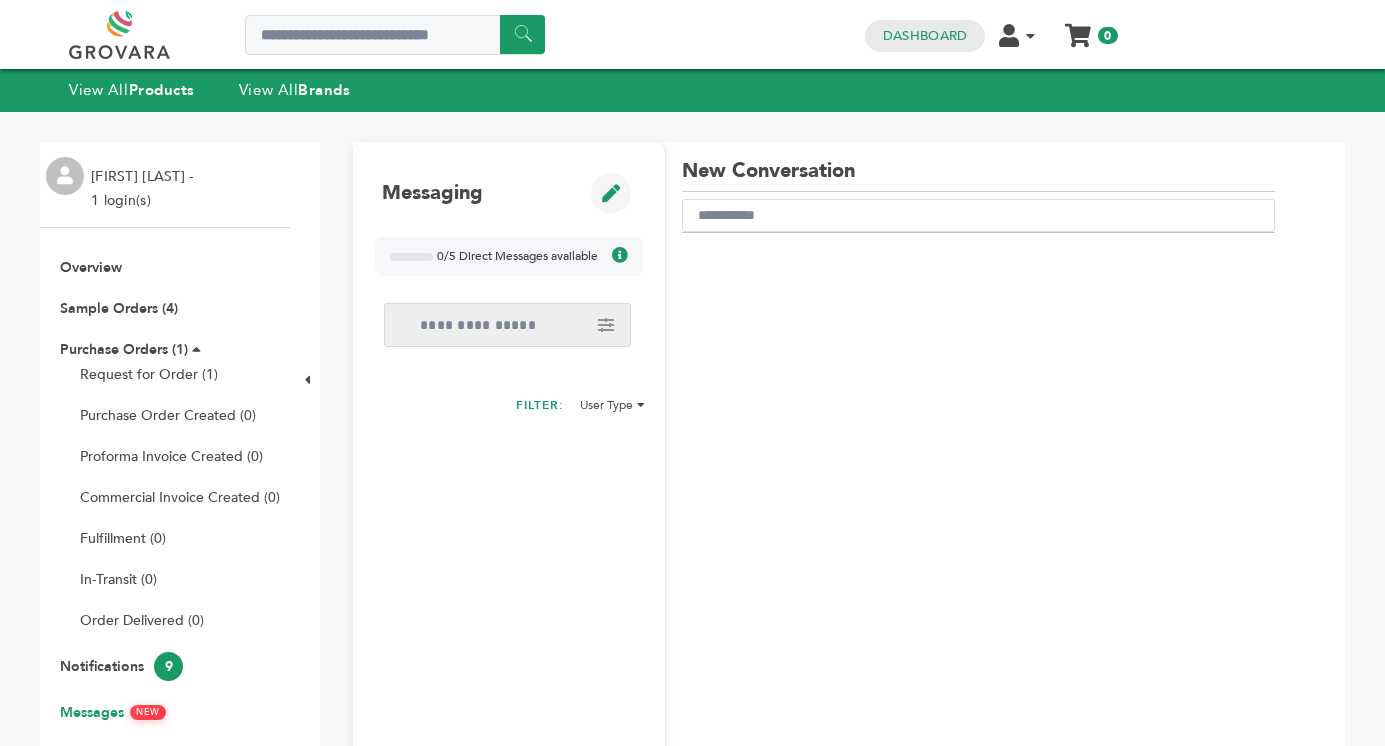 scroll, scrollTop: 0, scrollLeft: 0, axis: both 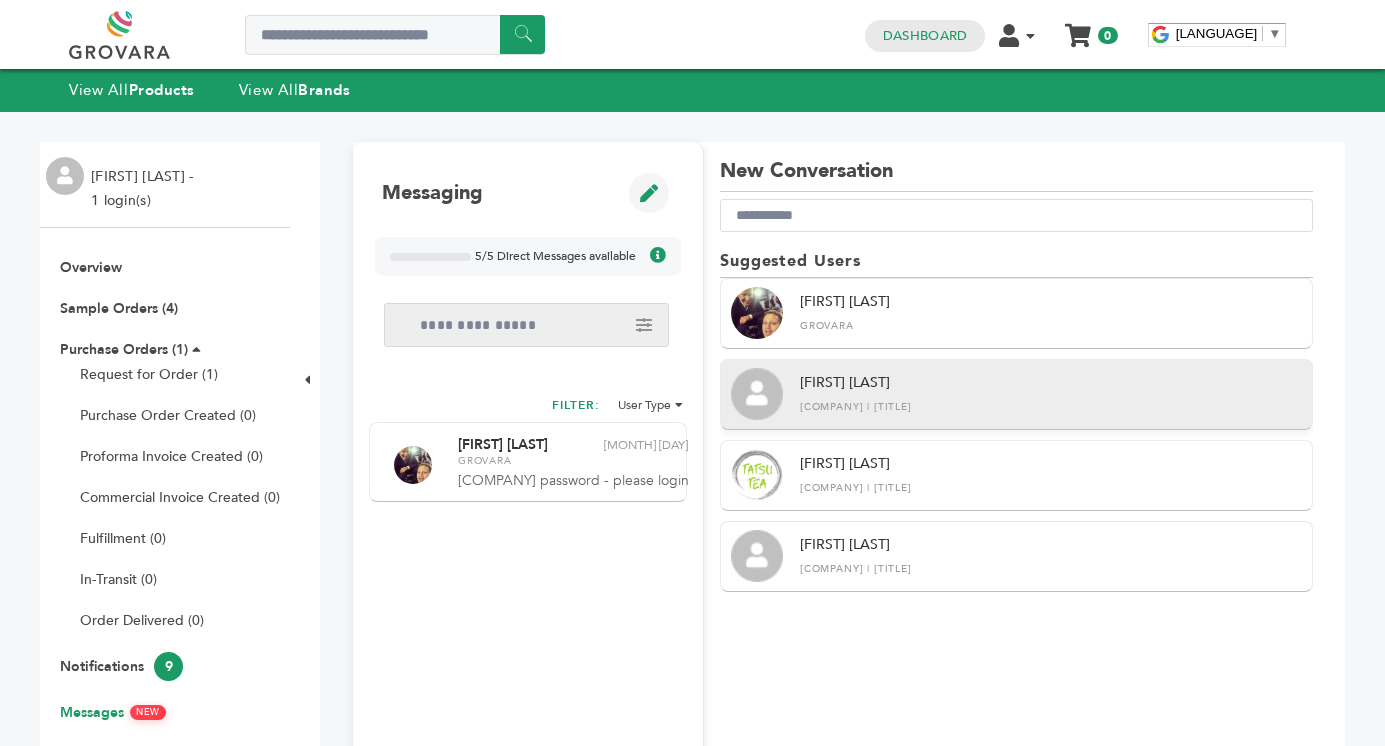 click on "[FIRST] [LAST] [COMPANY] | [TITLE]" at bounding box center [1051, 393] 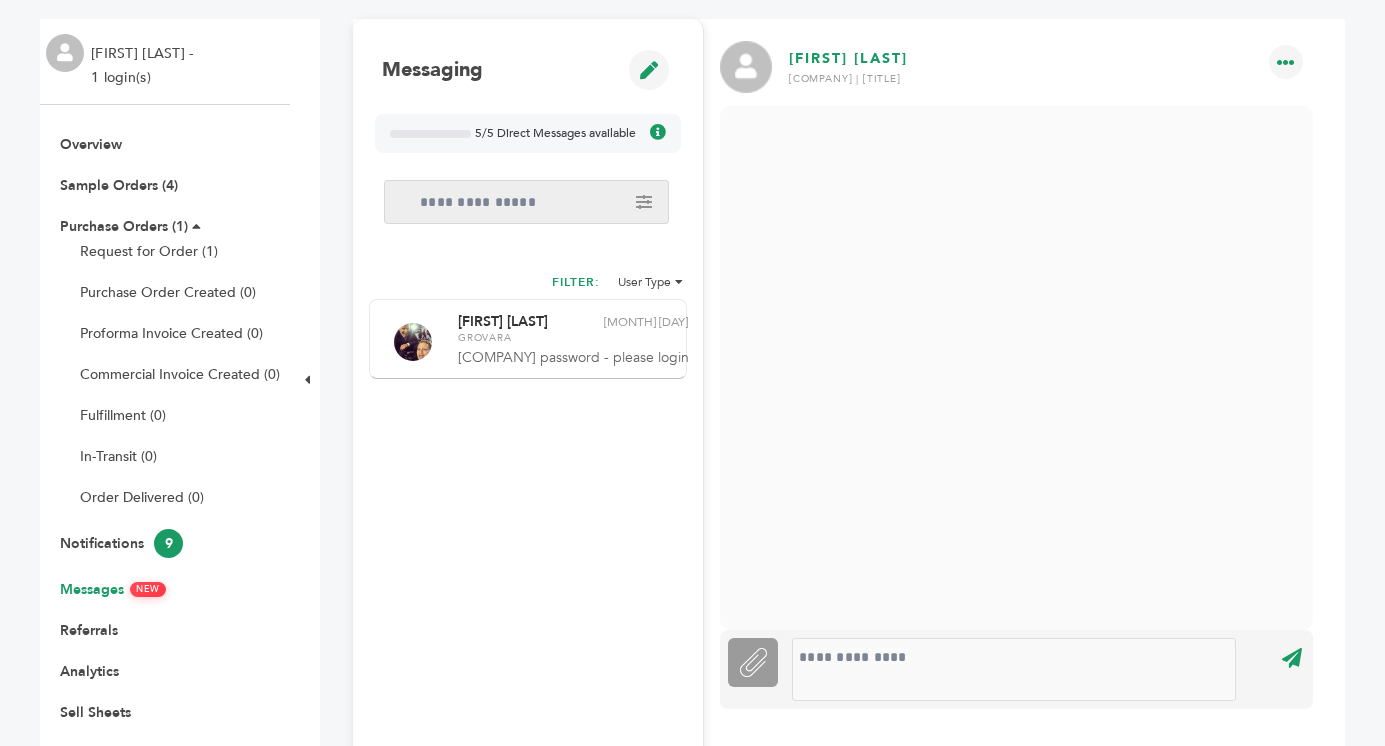 scroll, scrollTop: 122, scrollLeft: 0, axis: vertical 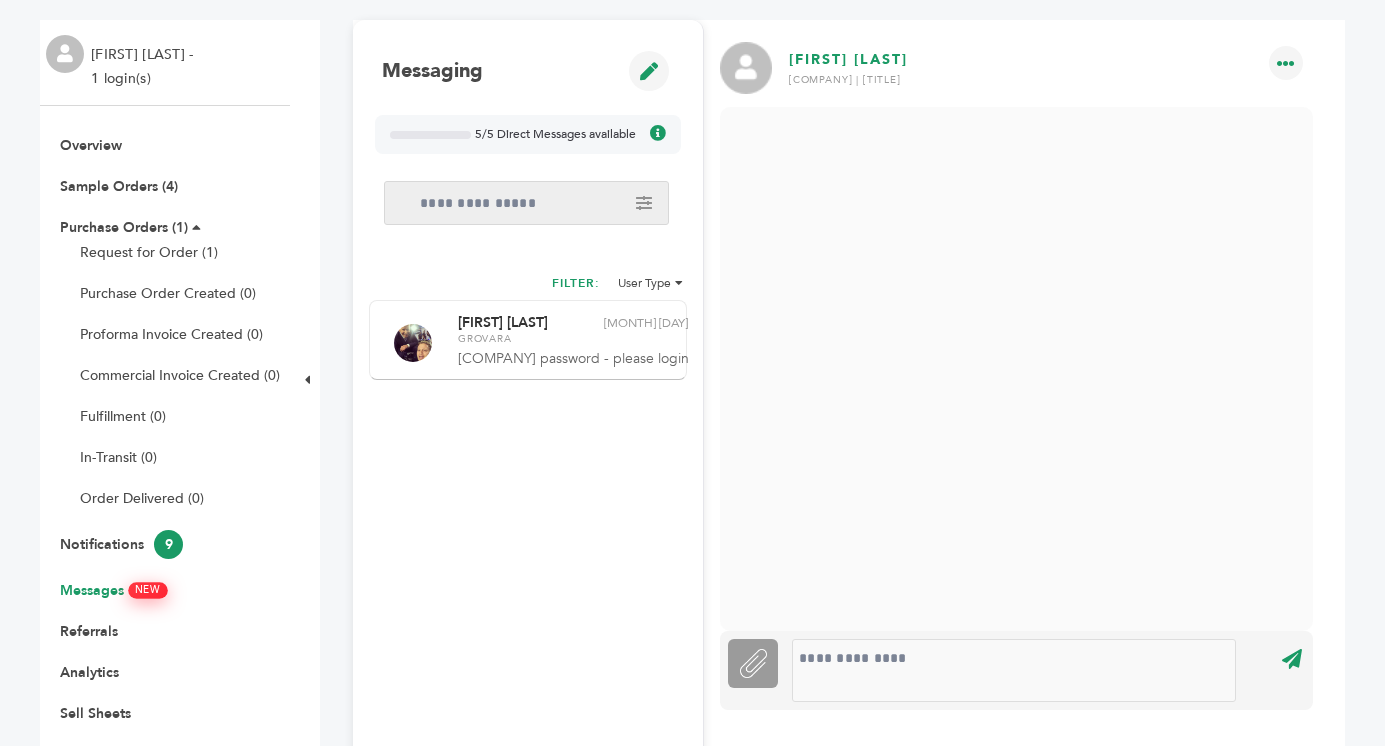 click on "Messages
NEW" at bounding box center (113, 590) 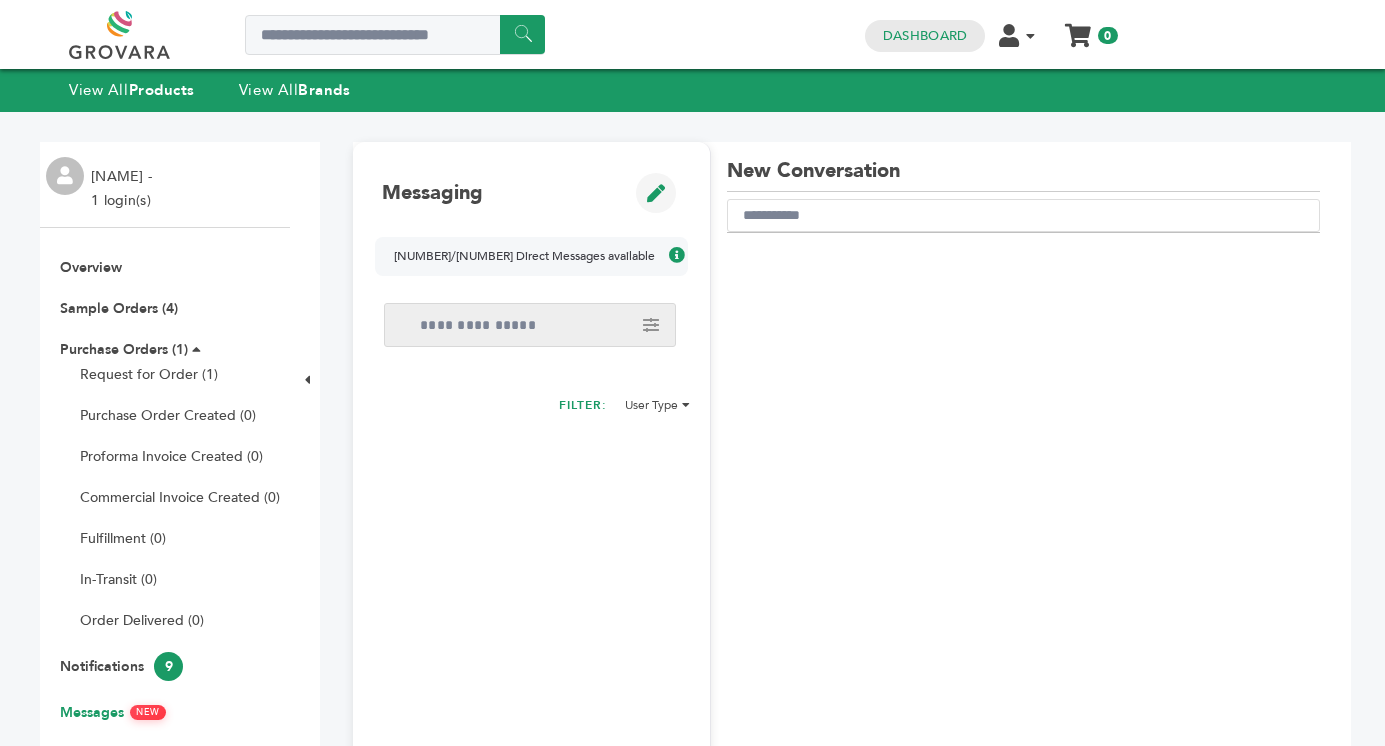scroll, scrollTop: 0, scrollLeft: 0, axis: both 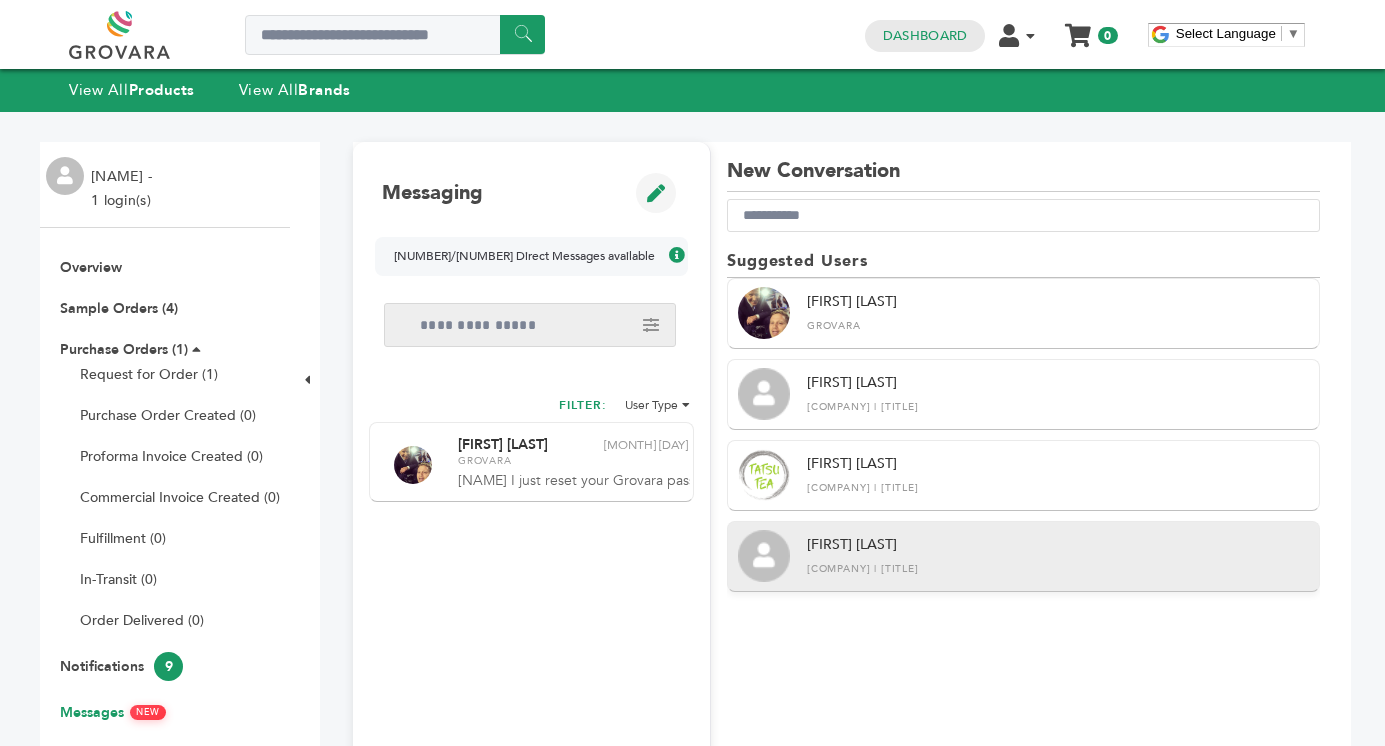 click on "Jacent Strategic Manufacturing, LLC | Owner" at bounding box center [1058, 569] 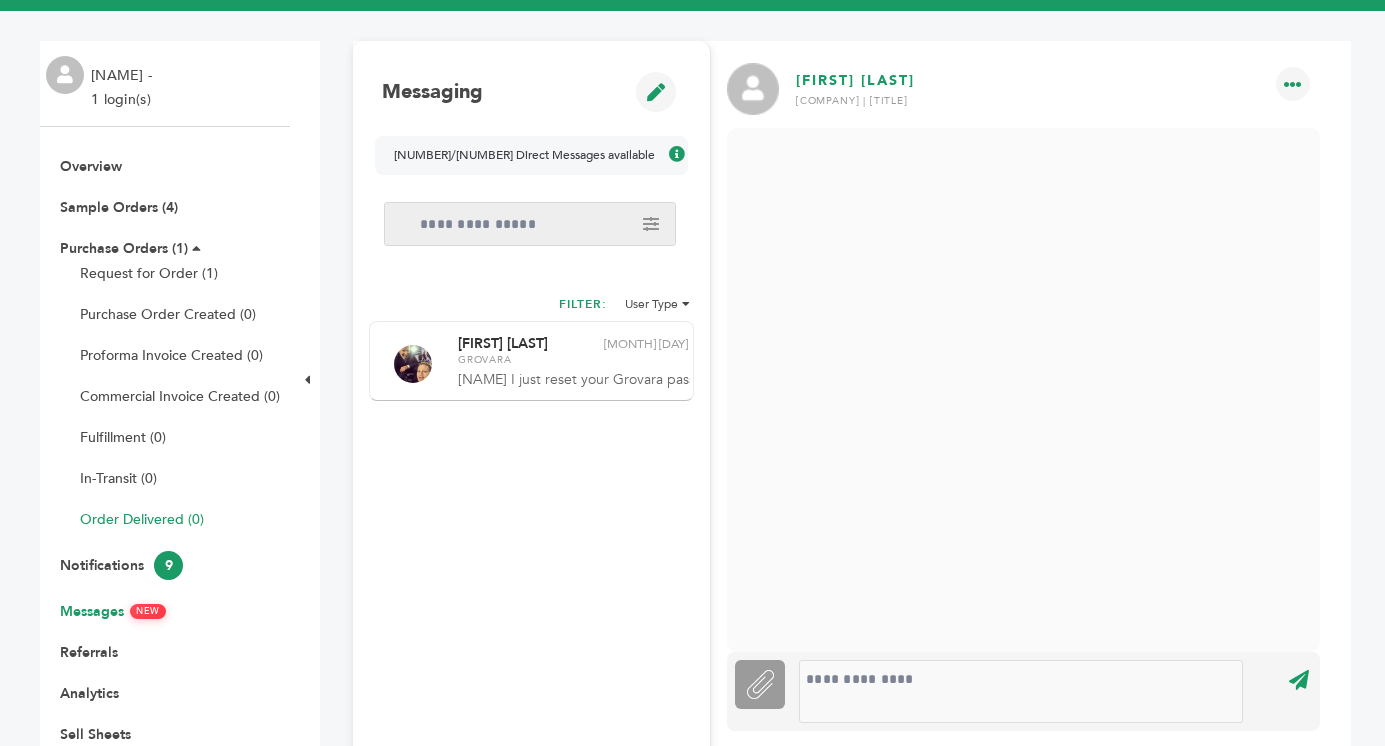scroll, scrollTop: 103, scrollLeft: 0, axis: vertical 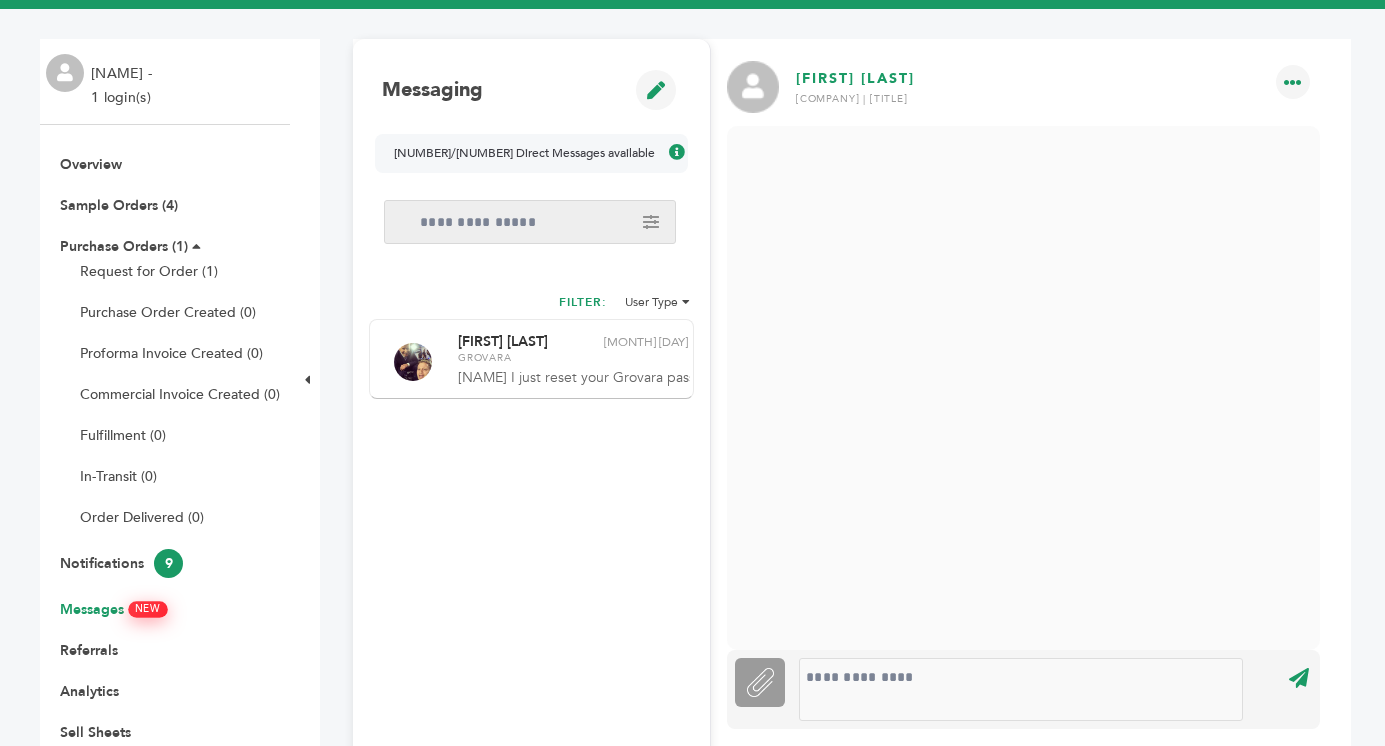 click on "Messages
NEW" at bounding box center [113, 609] 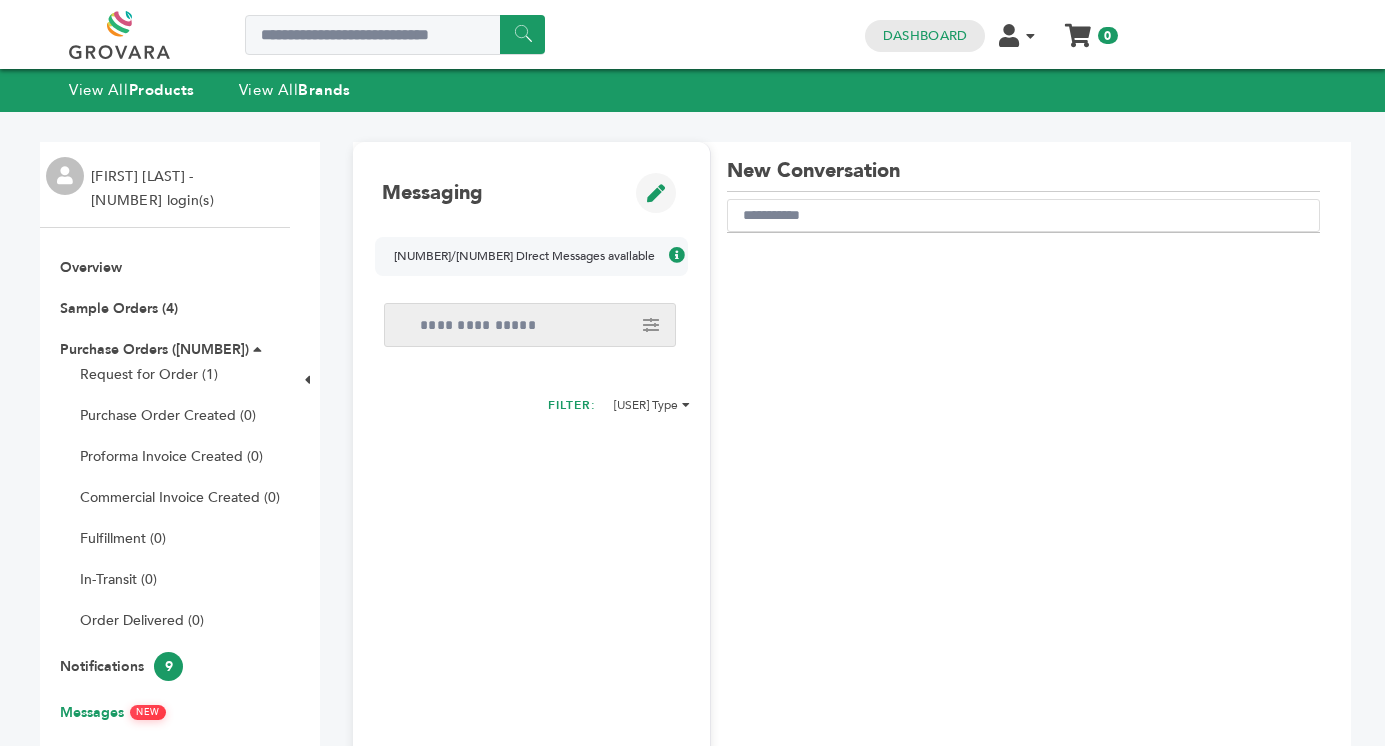 scroll, scrollTop: 0, scrollLeft: 0, axis: both 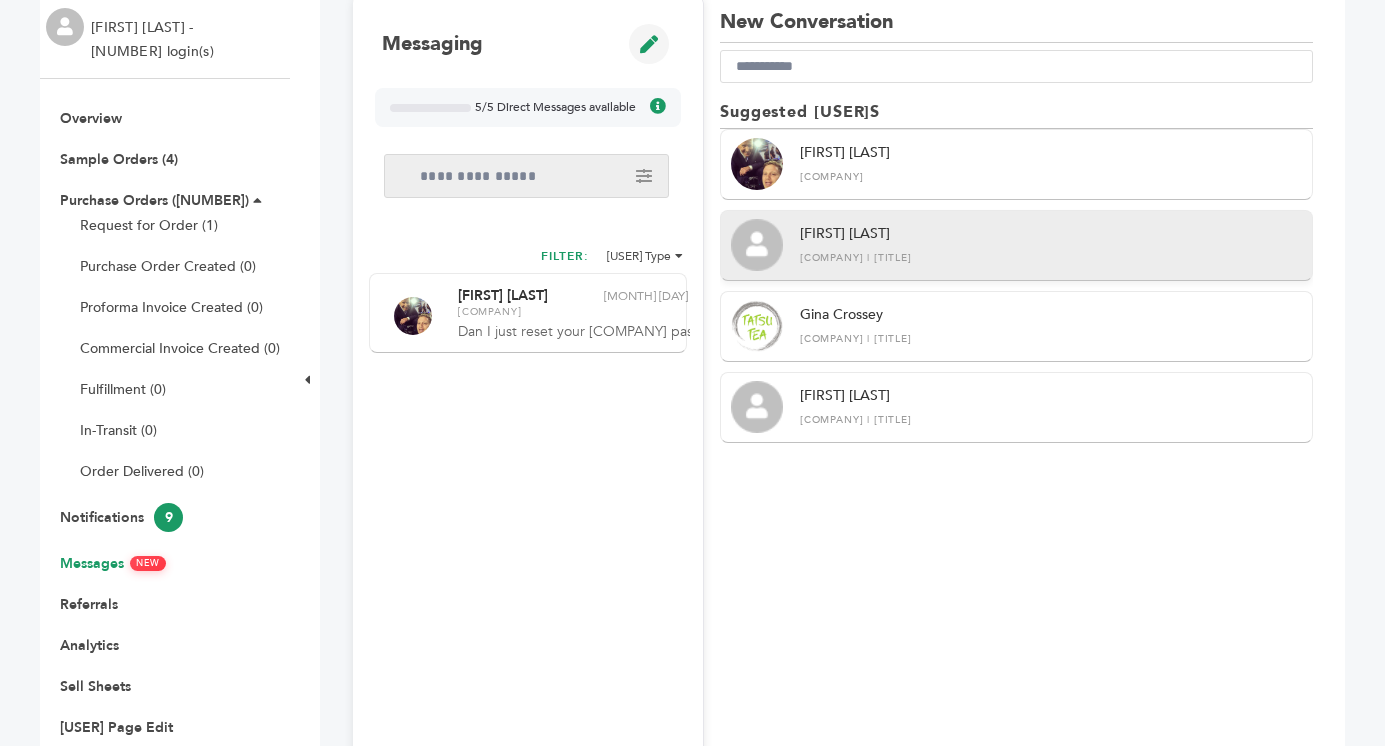 click on "[FIRST] [LAST] [COMPANY] | [TITLE]" at bounding box center [1051, 244] 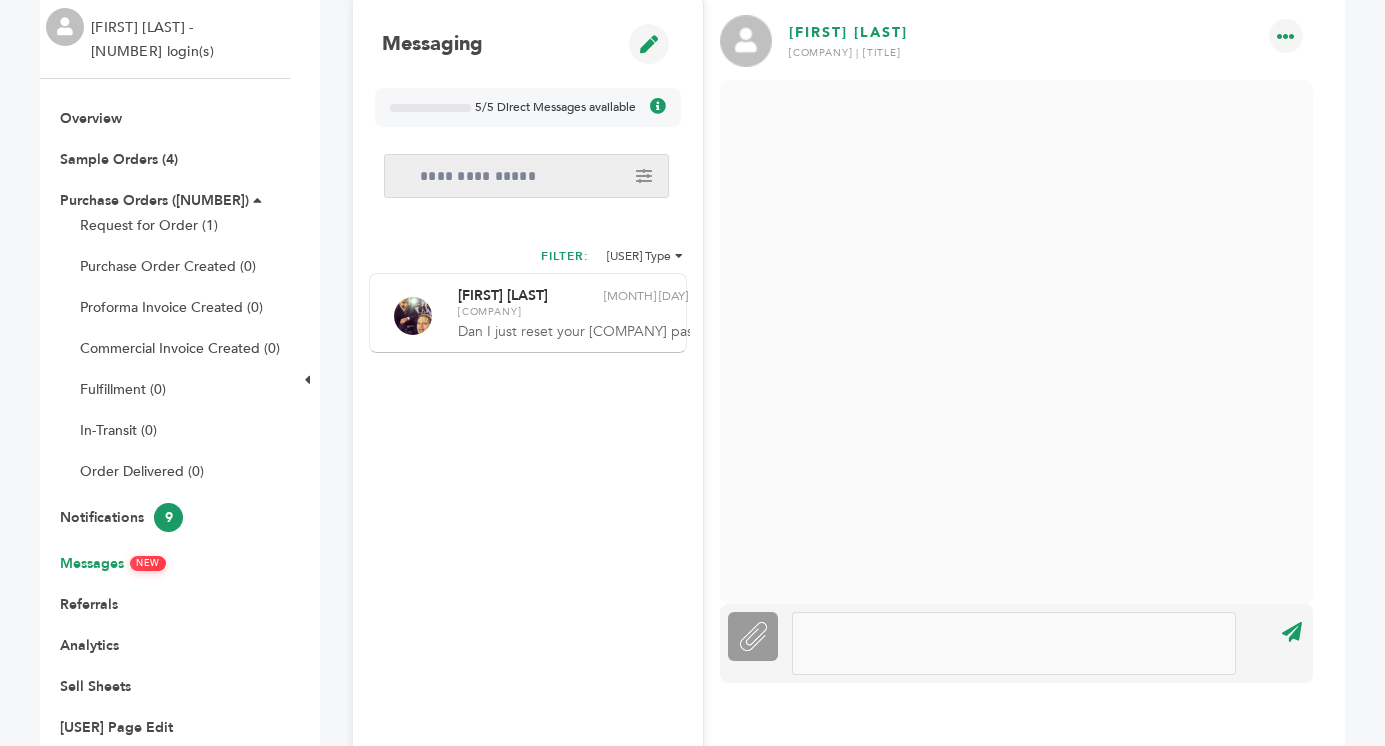 click at bounding box center [1014, 643] 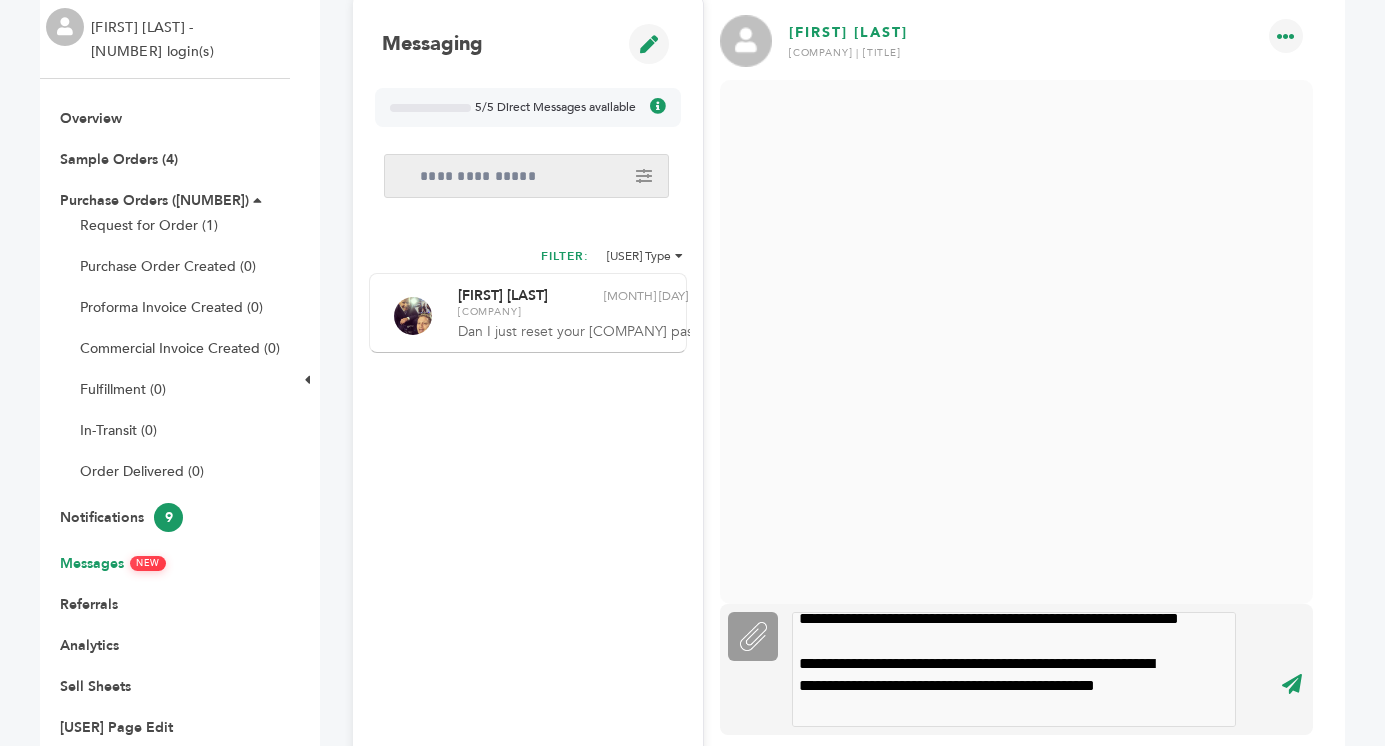 scroll, scrollTop: 50, scrollLeft: 0, axis: vertical 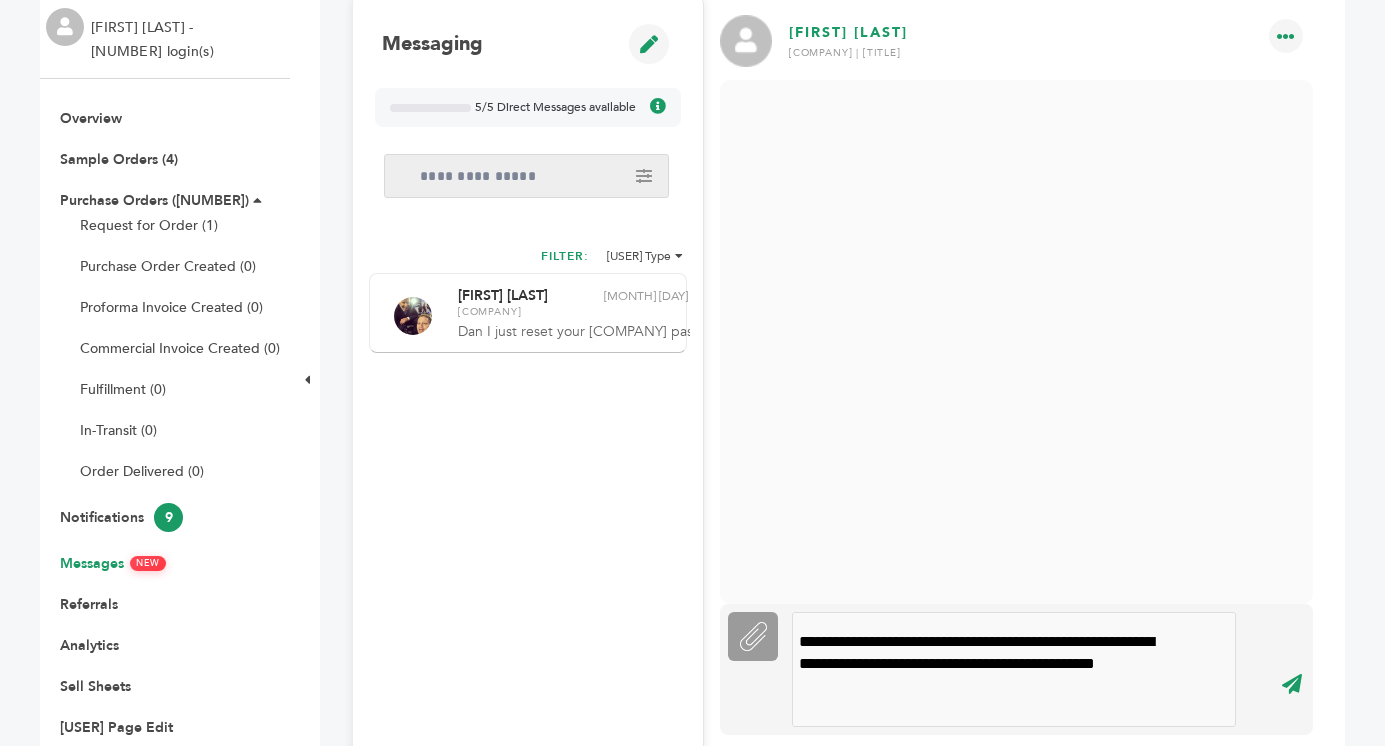 click on "****" at bounding box center (1291, 684) 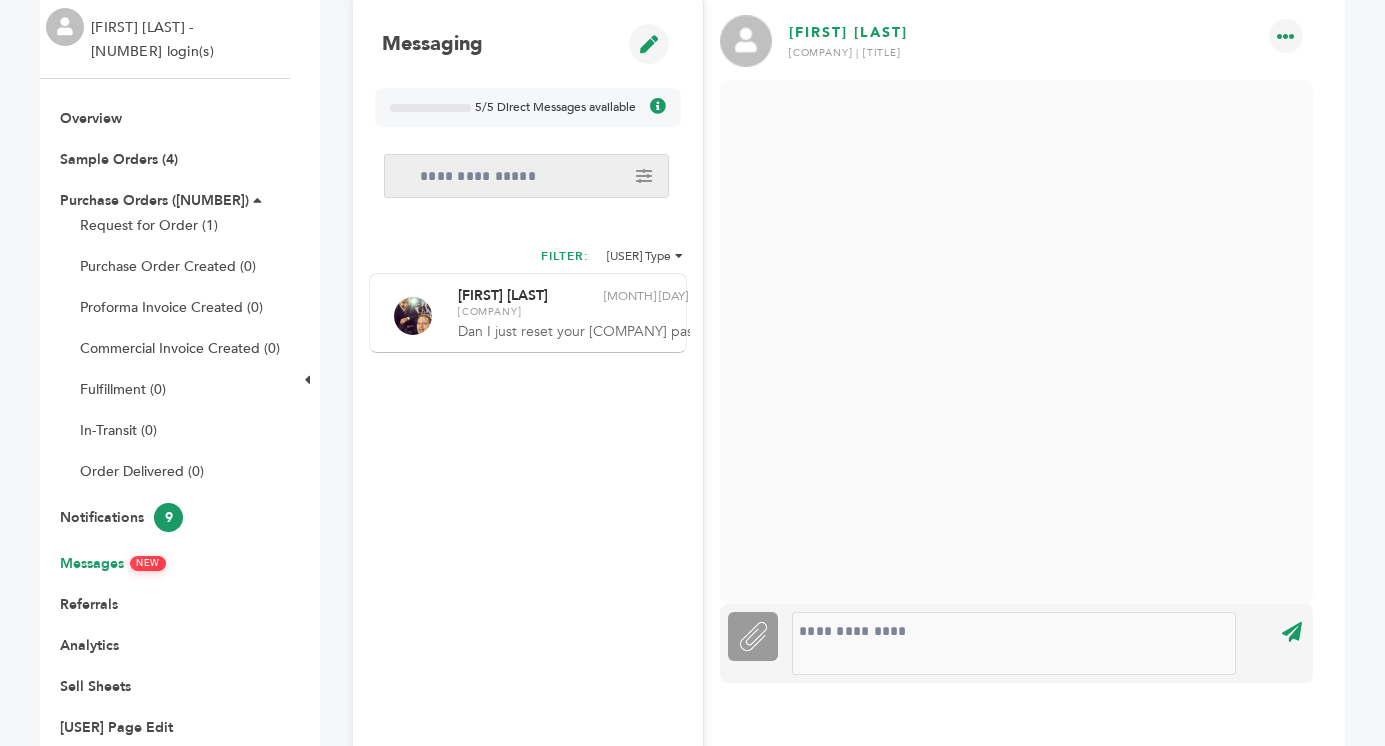 scroll, scrollTop: 0, scrollLeft: 0, axis: both 